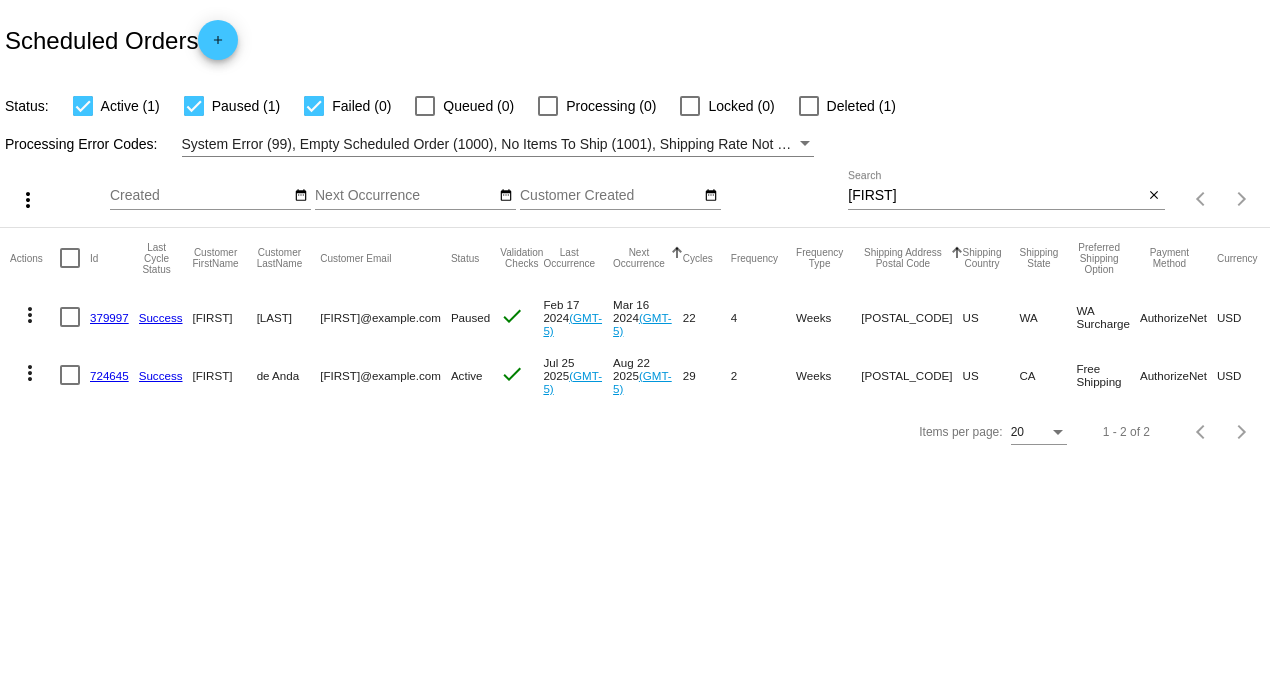 scroll, scrollTop: 0, scrollLeft: 0, axis: both 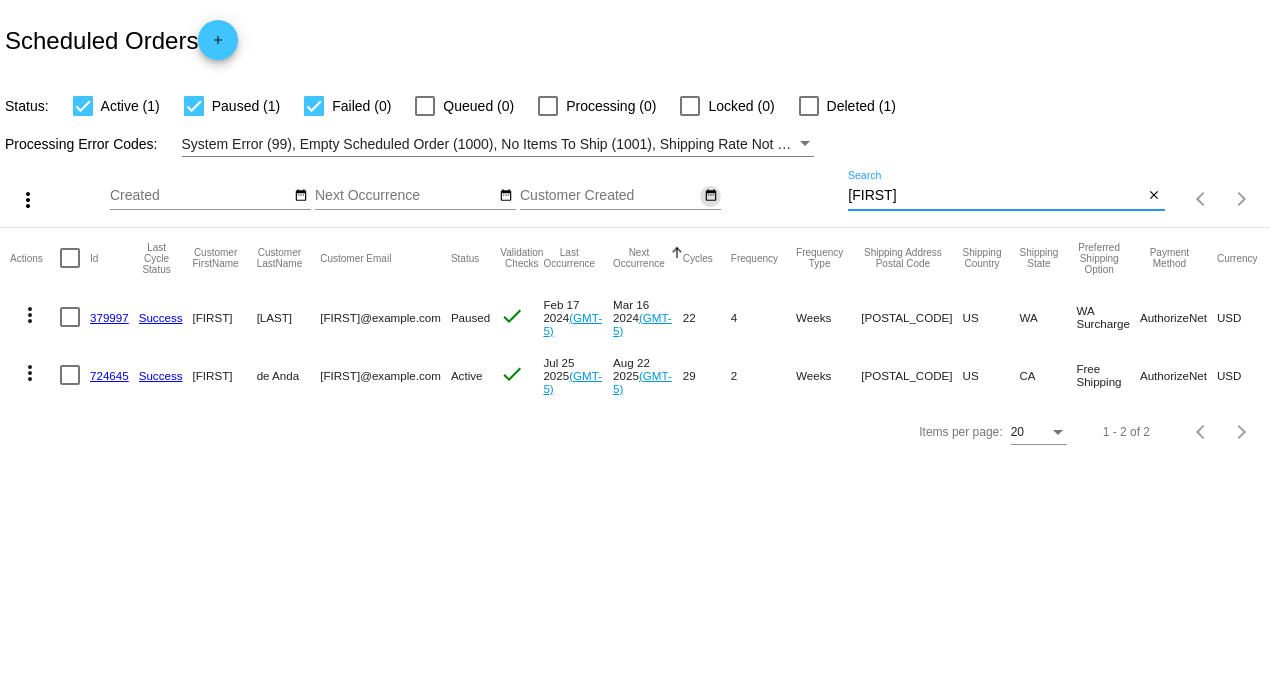 drag, startPoint x: 892, startPoint y: 191, endPoint x: 705, endPoint y: 189, distance: 187.0107 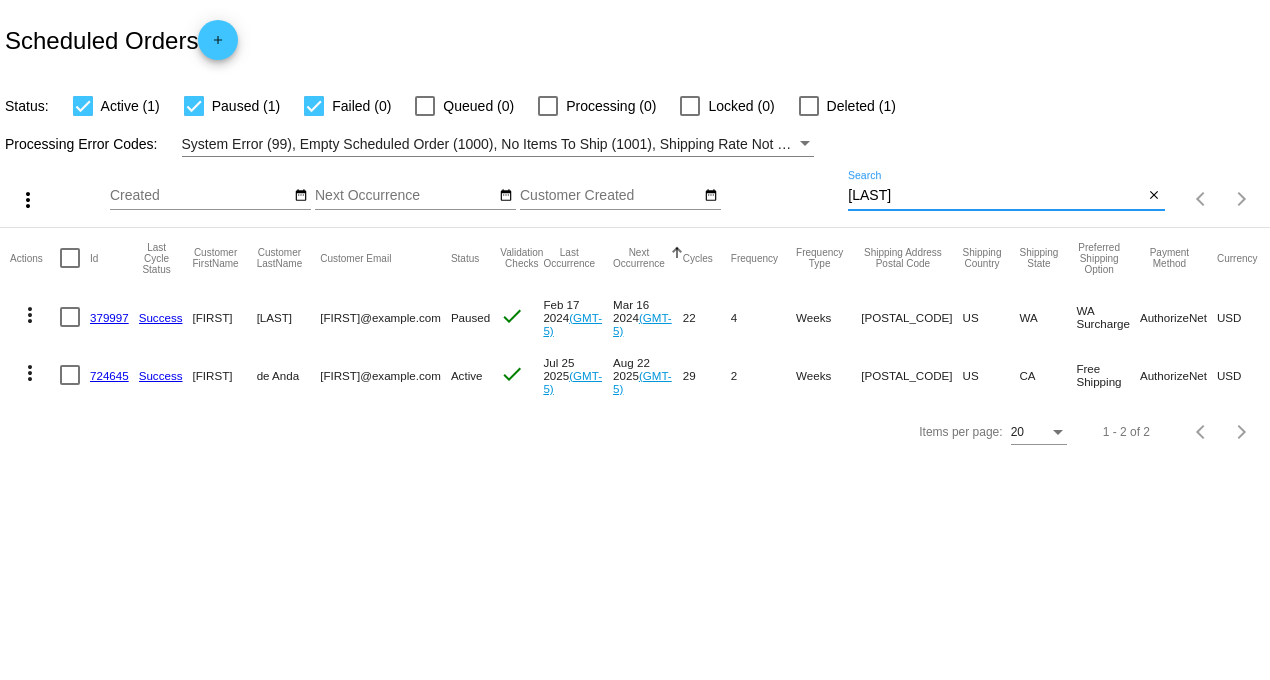 type on "[LAST]" 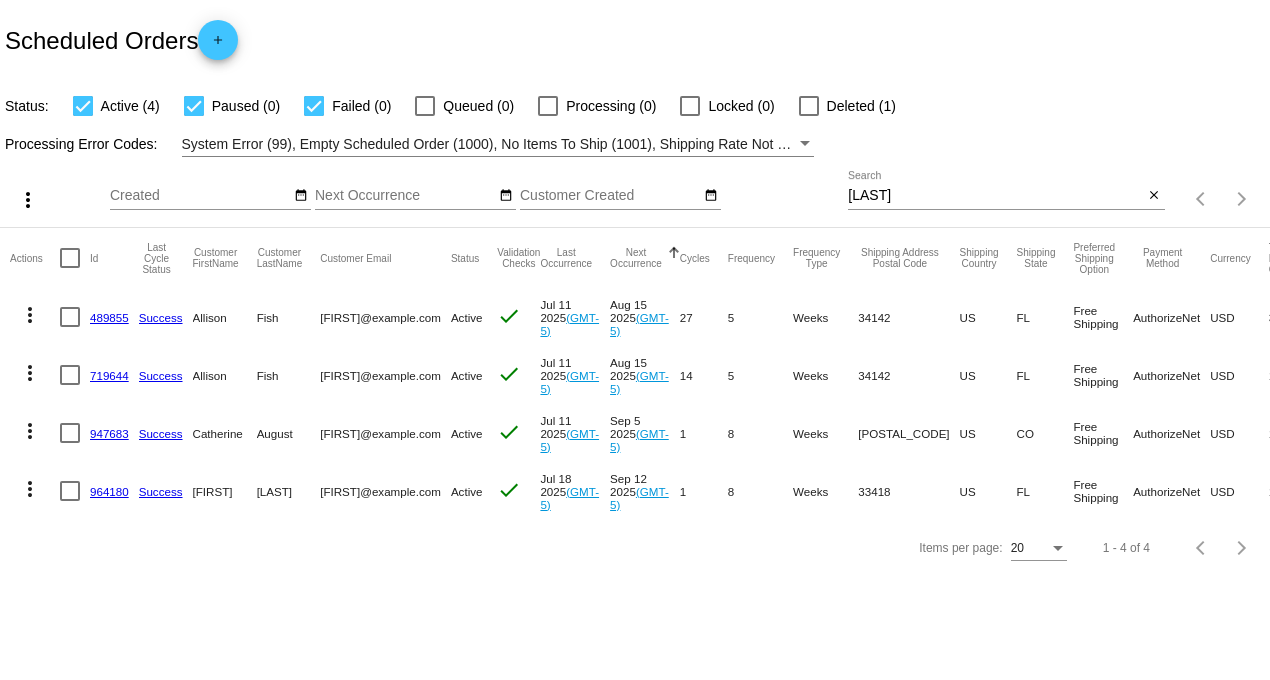 click on "489855" 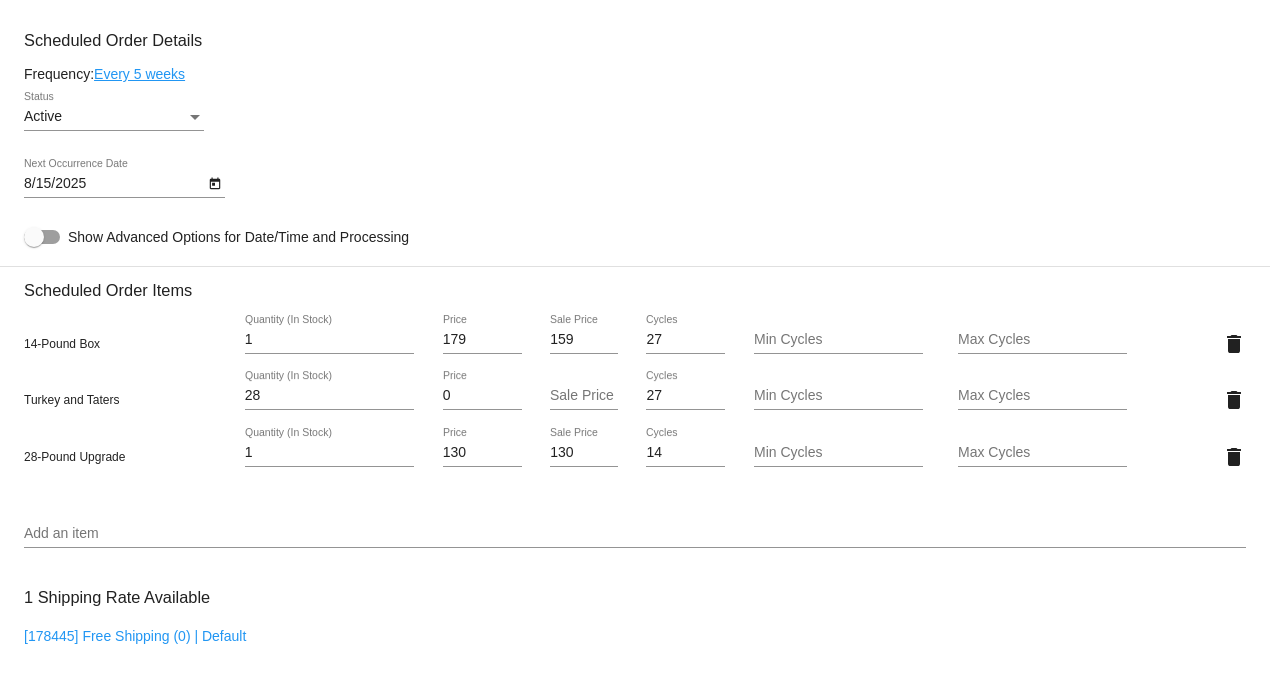 scroll, scrollTop: 1000, scrollLeft: 0, axis: vertical 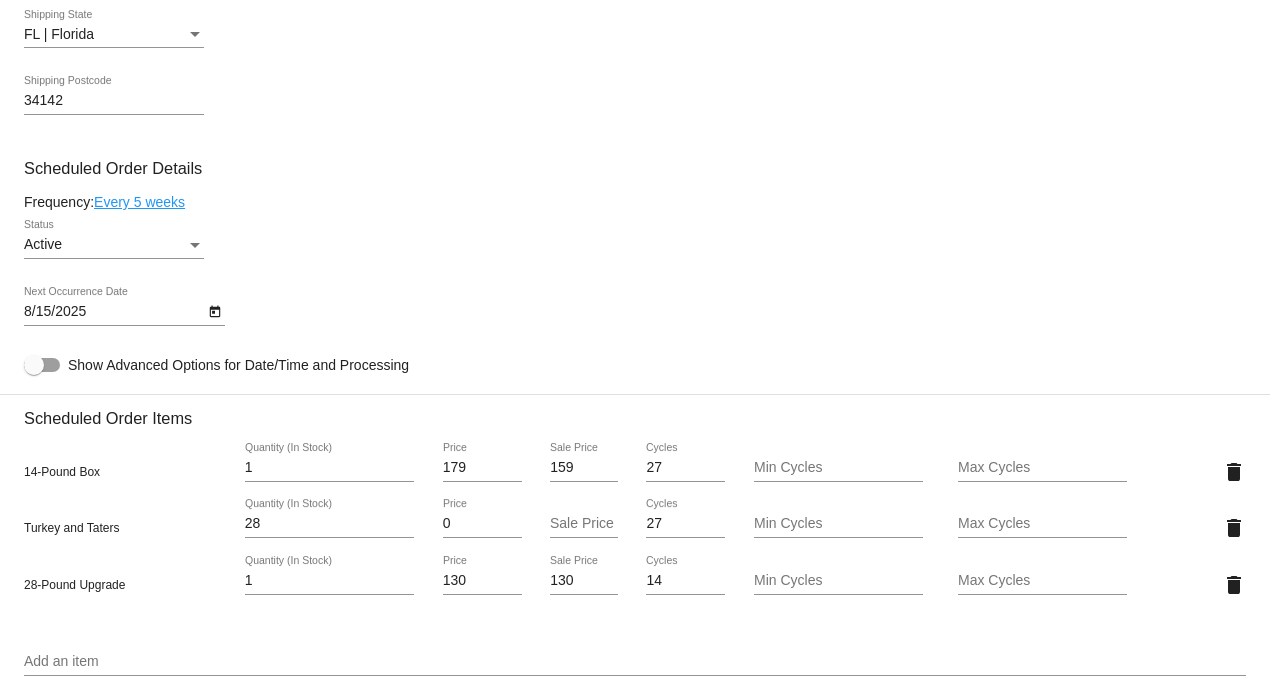 click 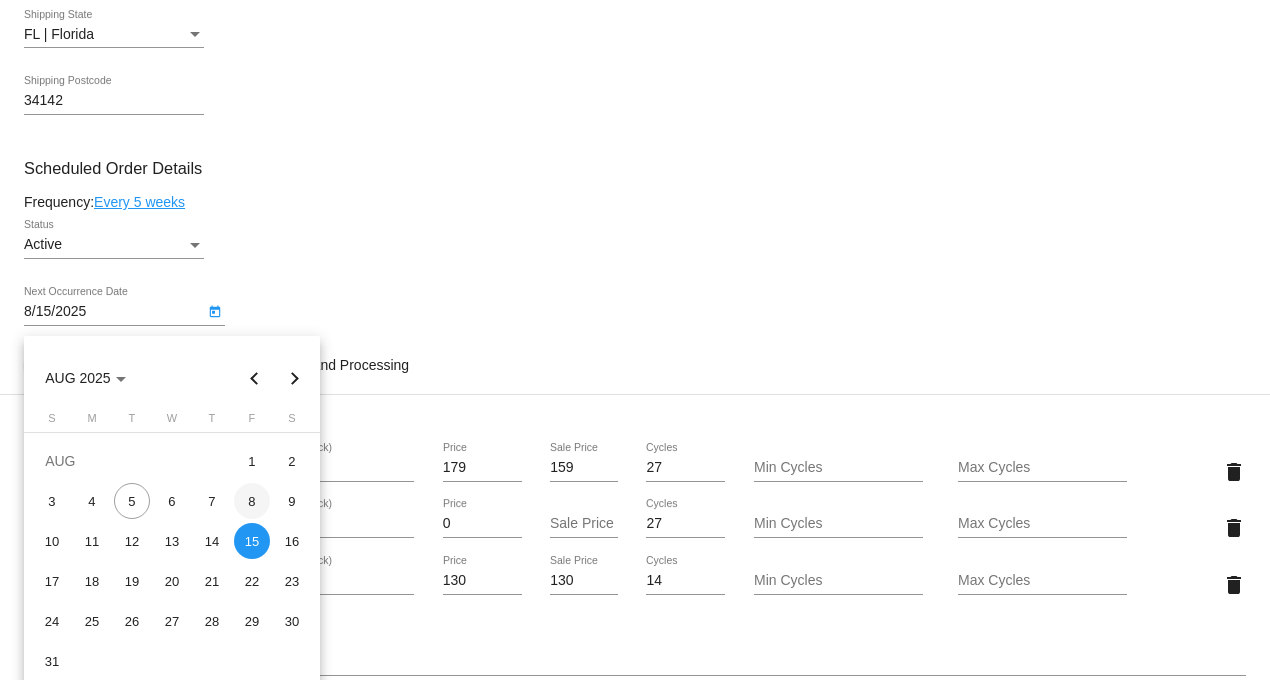 click on "8" at bounding box center (252, 501) 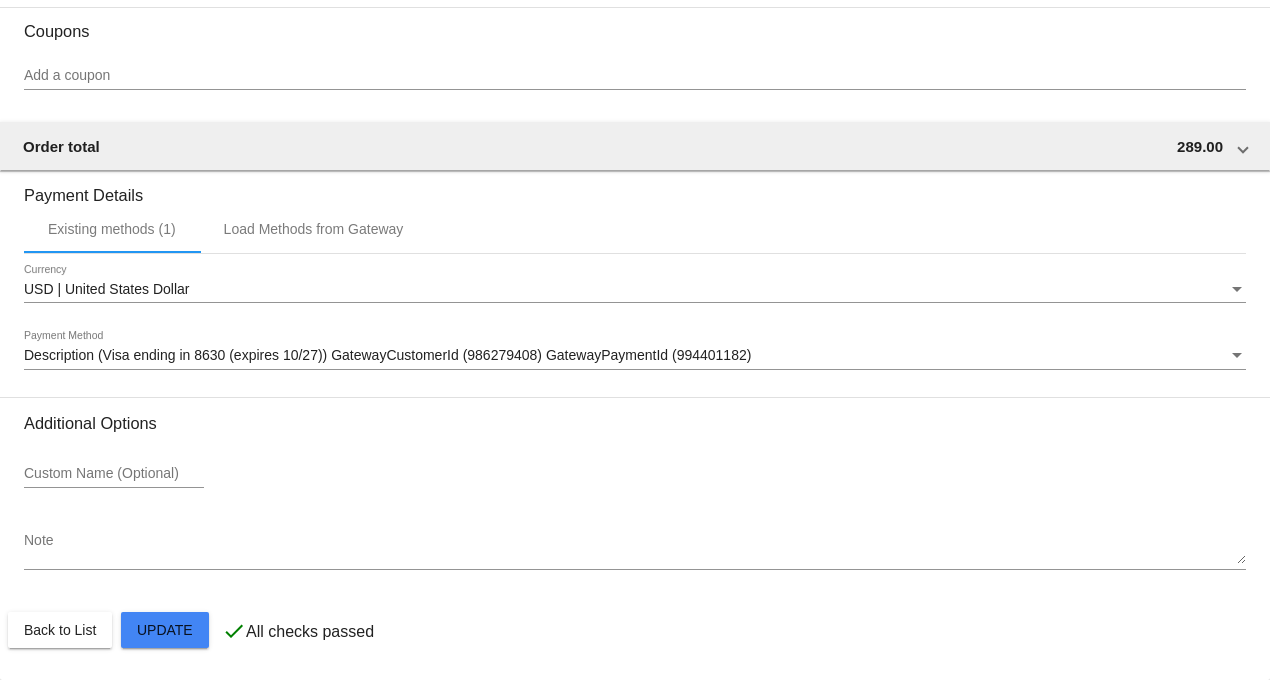 scroll, scrollTop: 1872, scrollLeft: 0, axis: vertical 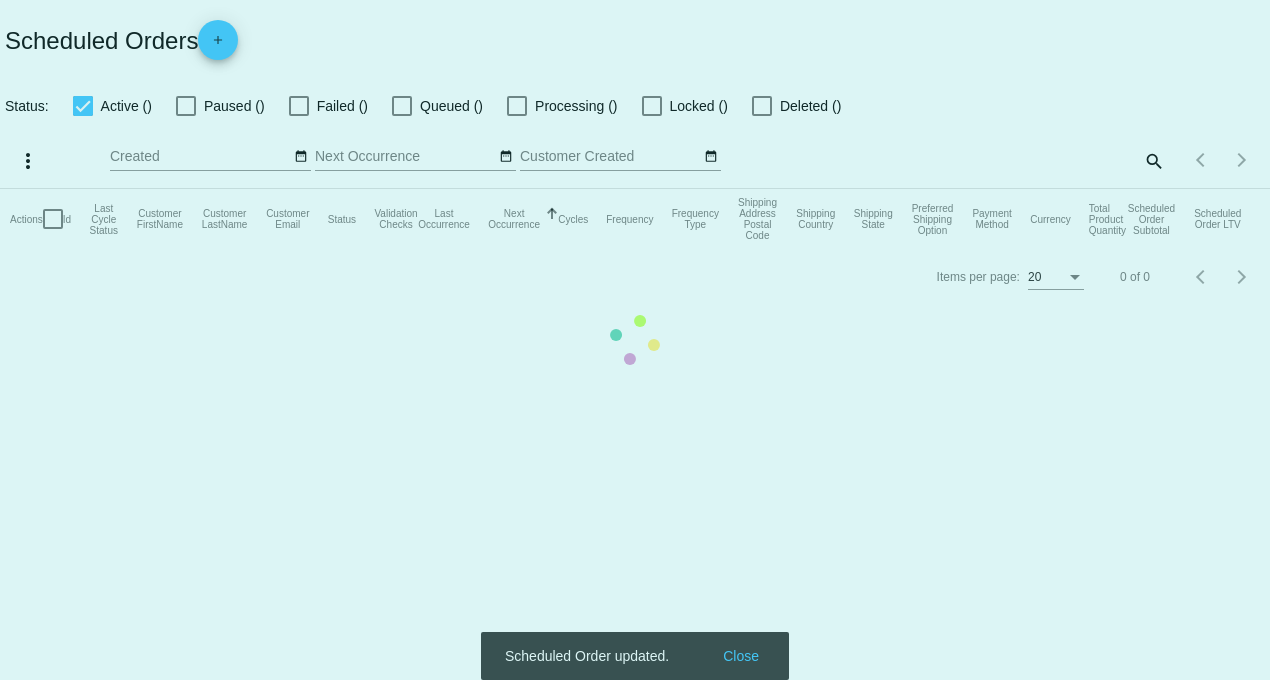 checkbox on "true" 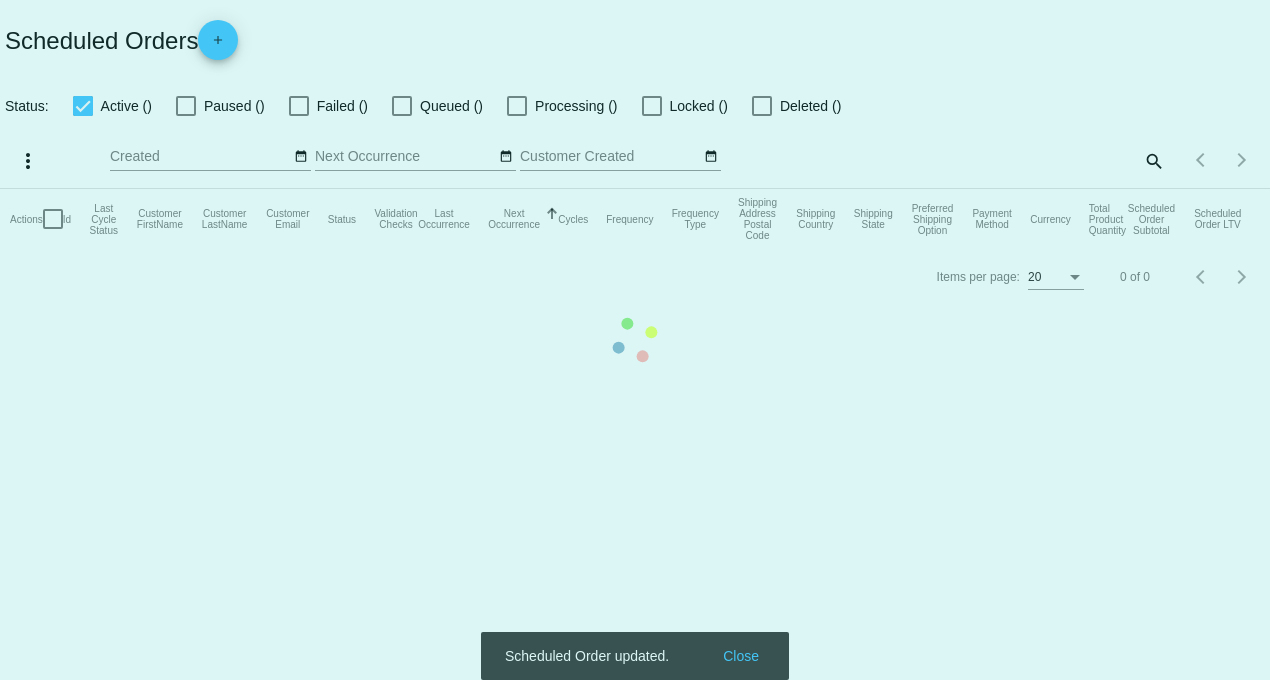 checkbox on "true" 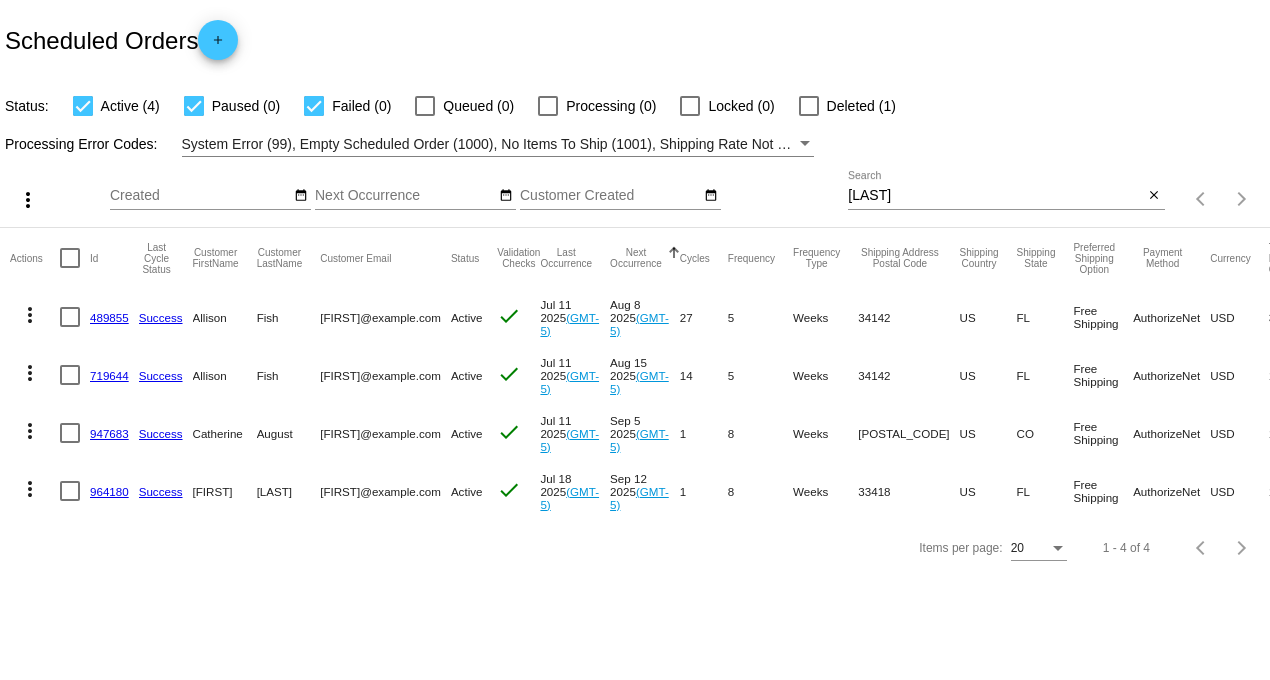 click on "719644" 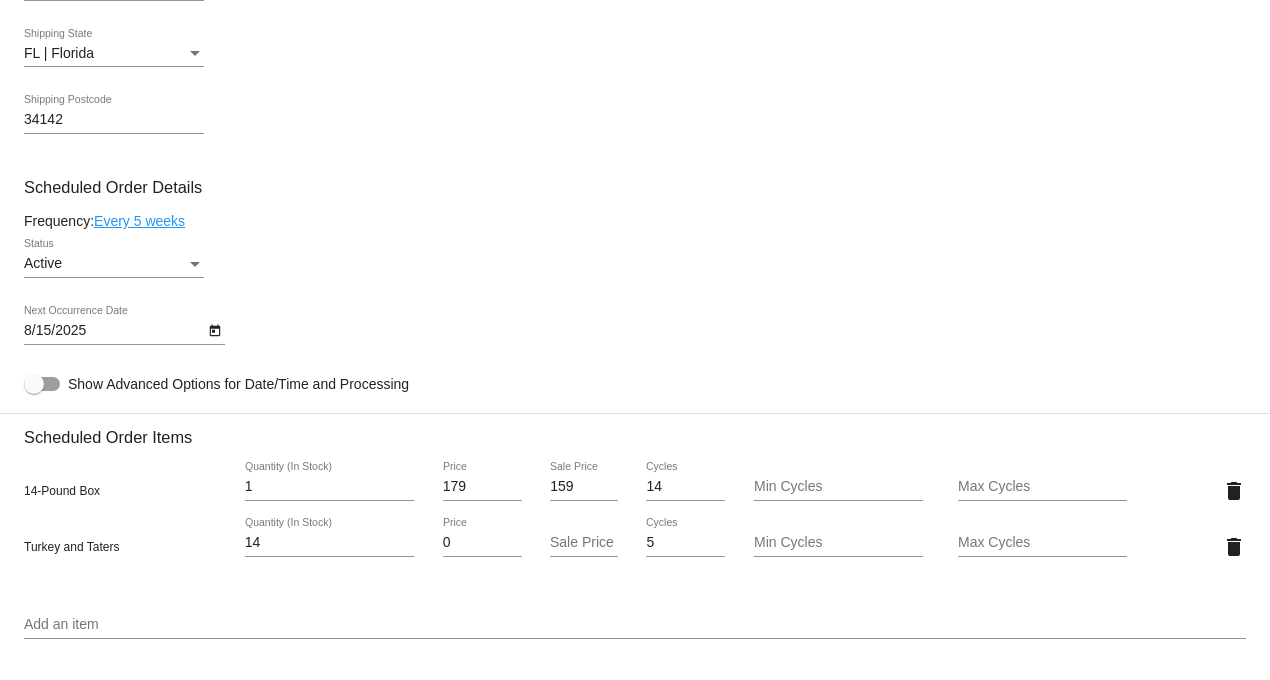 scroll, scrollTop: 1000, scrollLeft: 0, axis: vertical 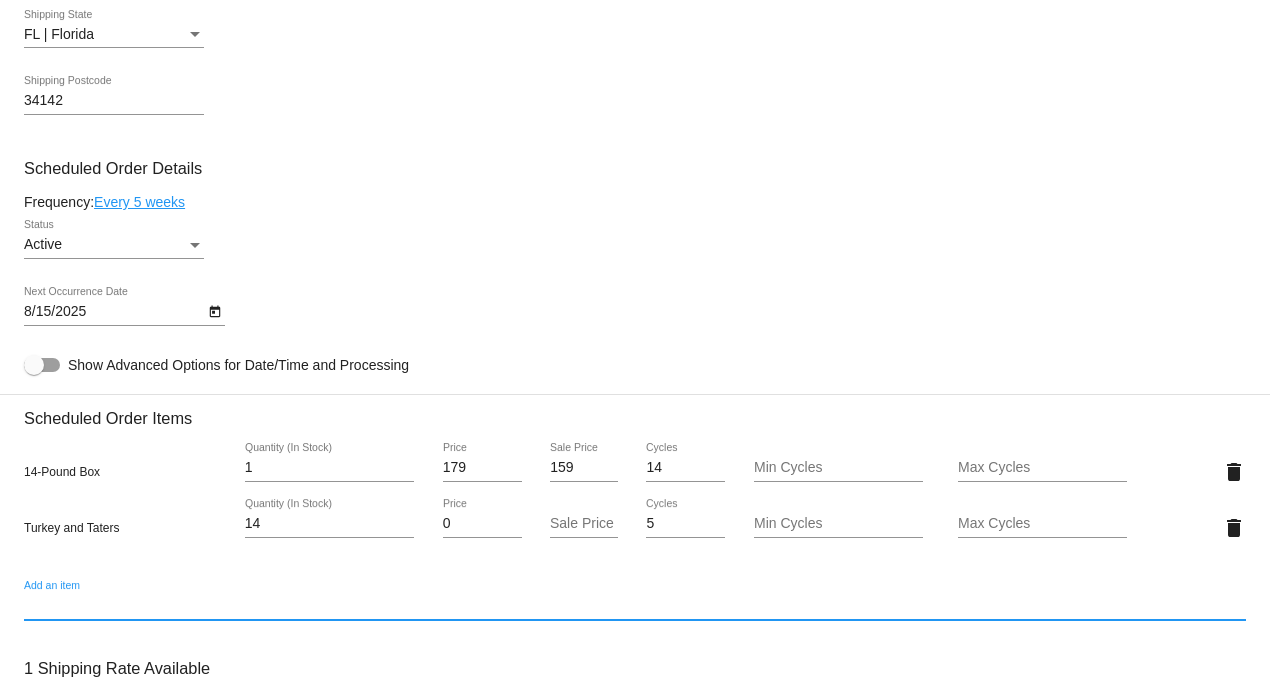click on "Add an item" at bounding box center [635, 606] 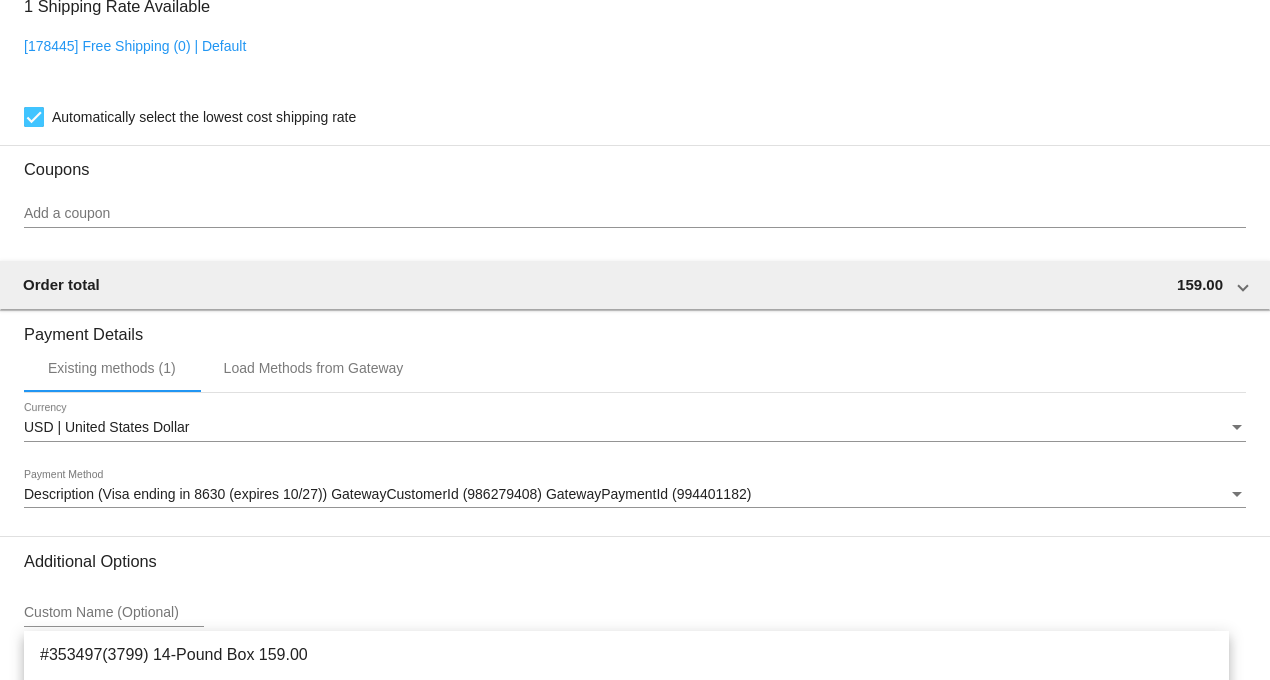 scroll, scrollTop: 1666, scrollLeft: 0, axis: vertical 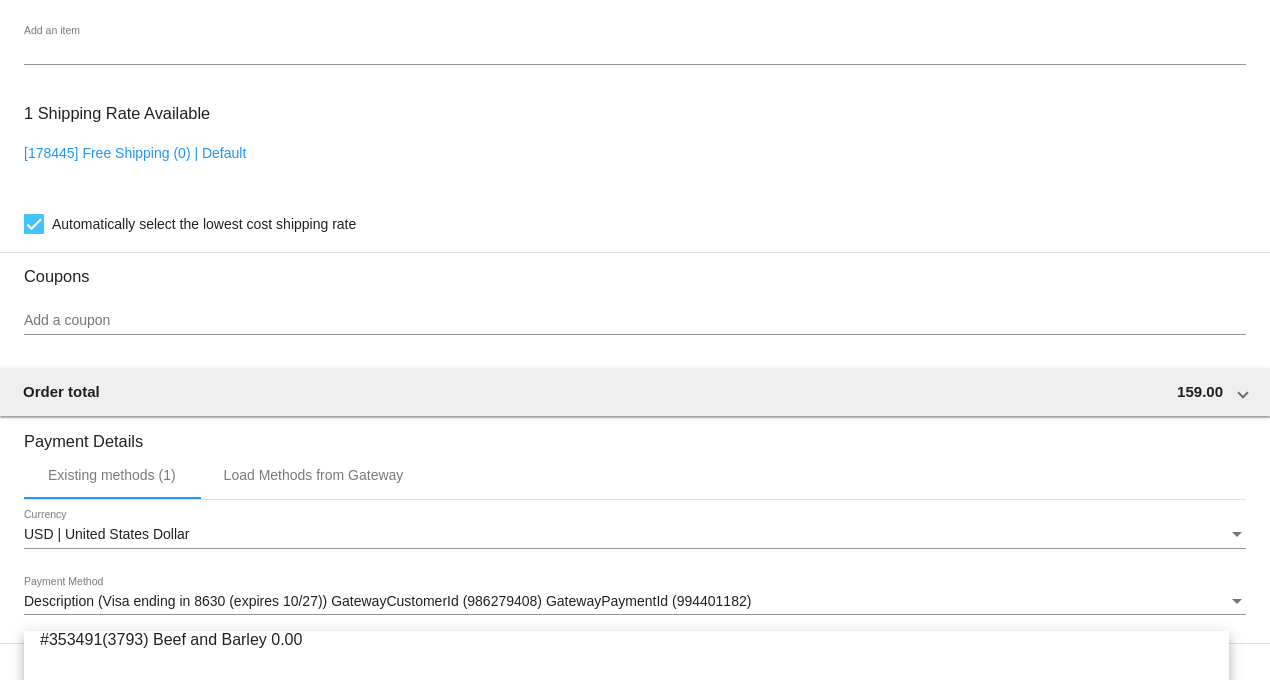 click on "Existing methods (1) Load Methods from Gateway" 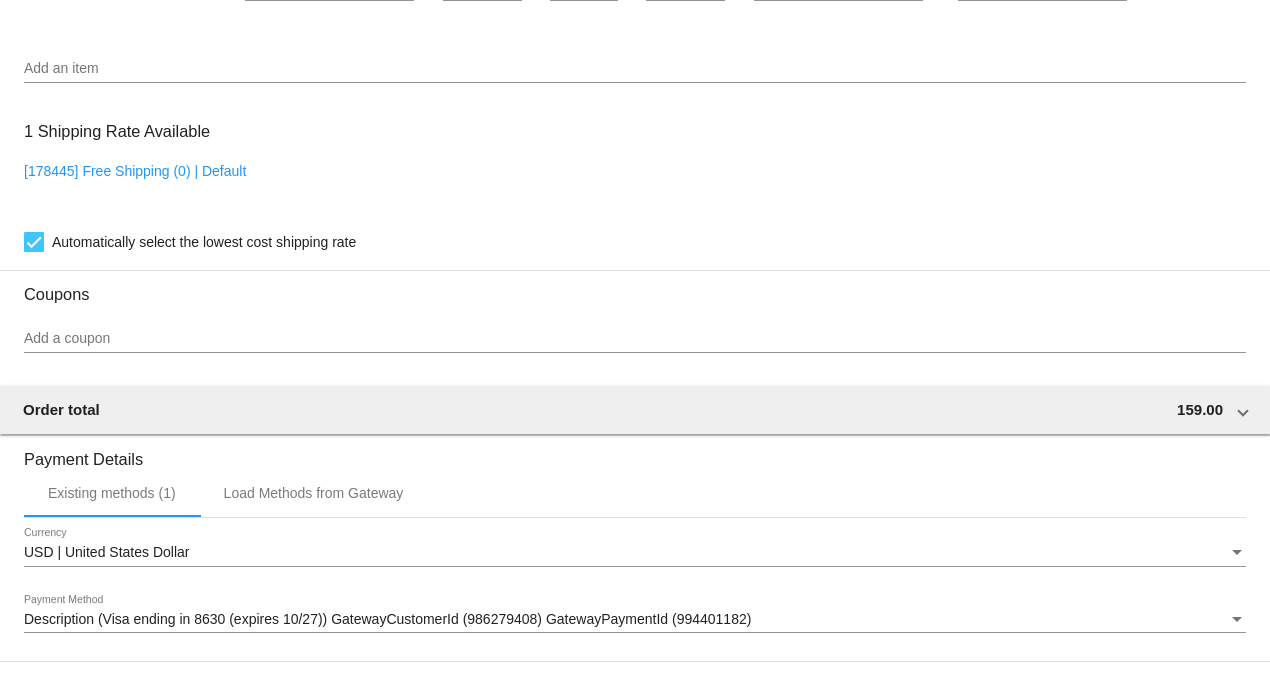 scroll, scrollTop: 1555, scrollLeft: 0, axis: vertical 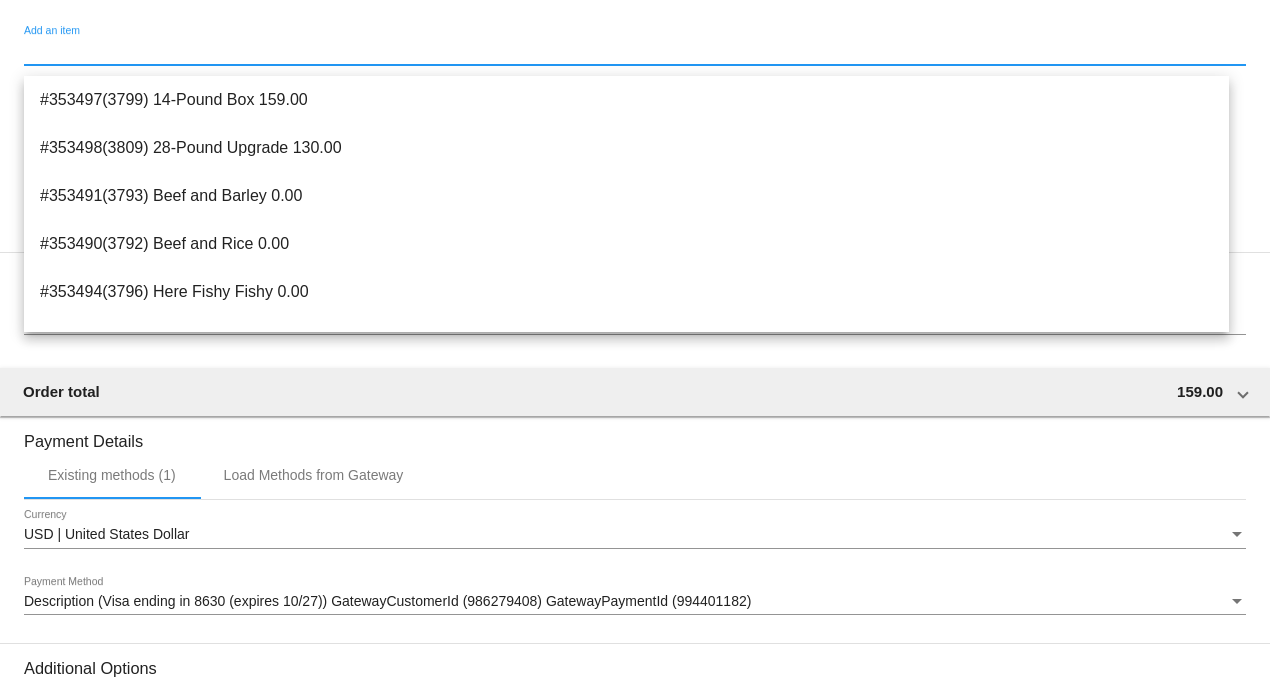 click on "Add an item" at bounding box center [635, 51] 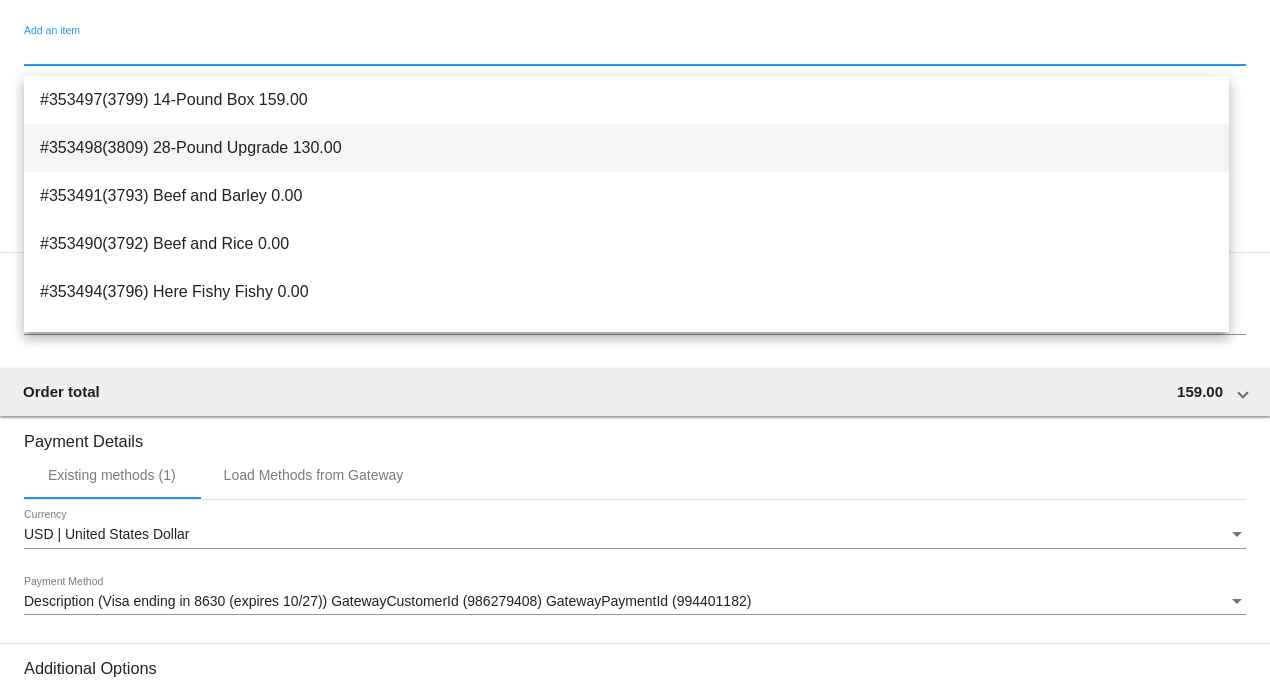 click on "#353498(3809) 28-Pound Upgrade 130.00" at bounding box center [626, 148] 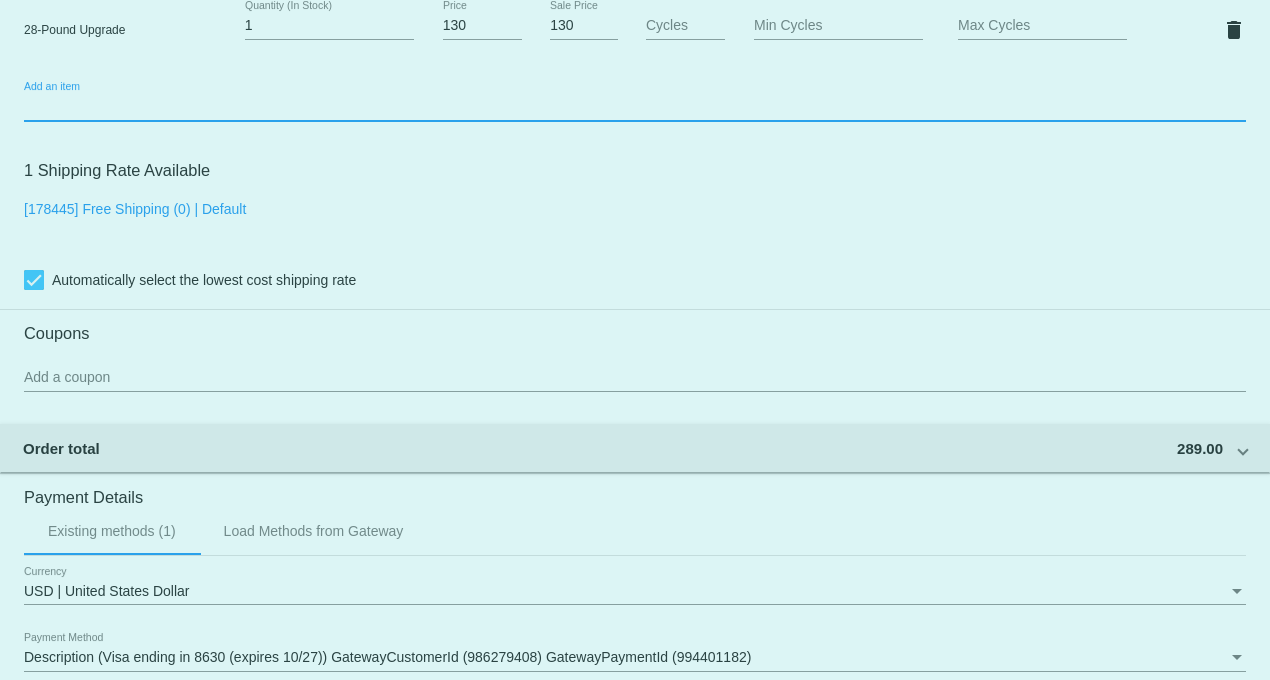 click on "Add an item" 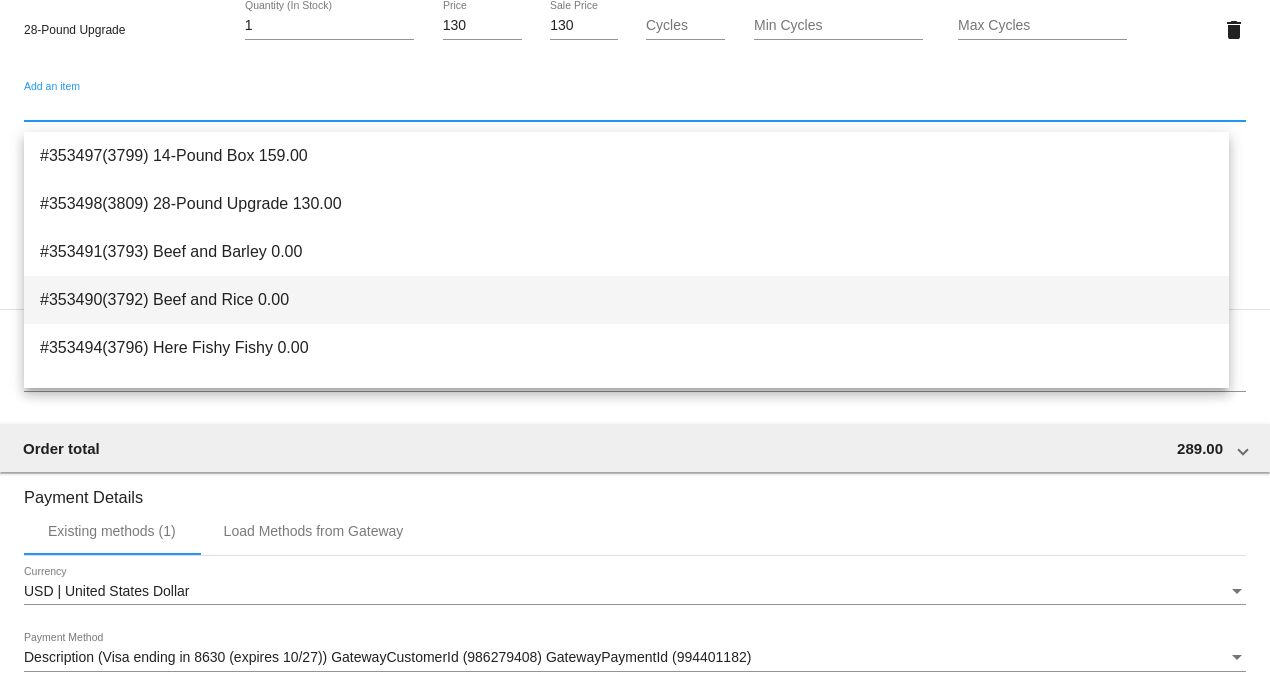 click on "#353490(3792) Beef and Rice 0.00" at bounding box center (626, 300) 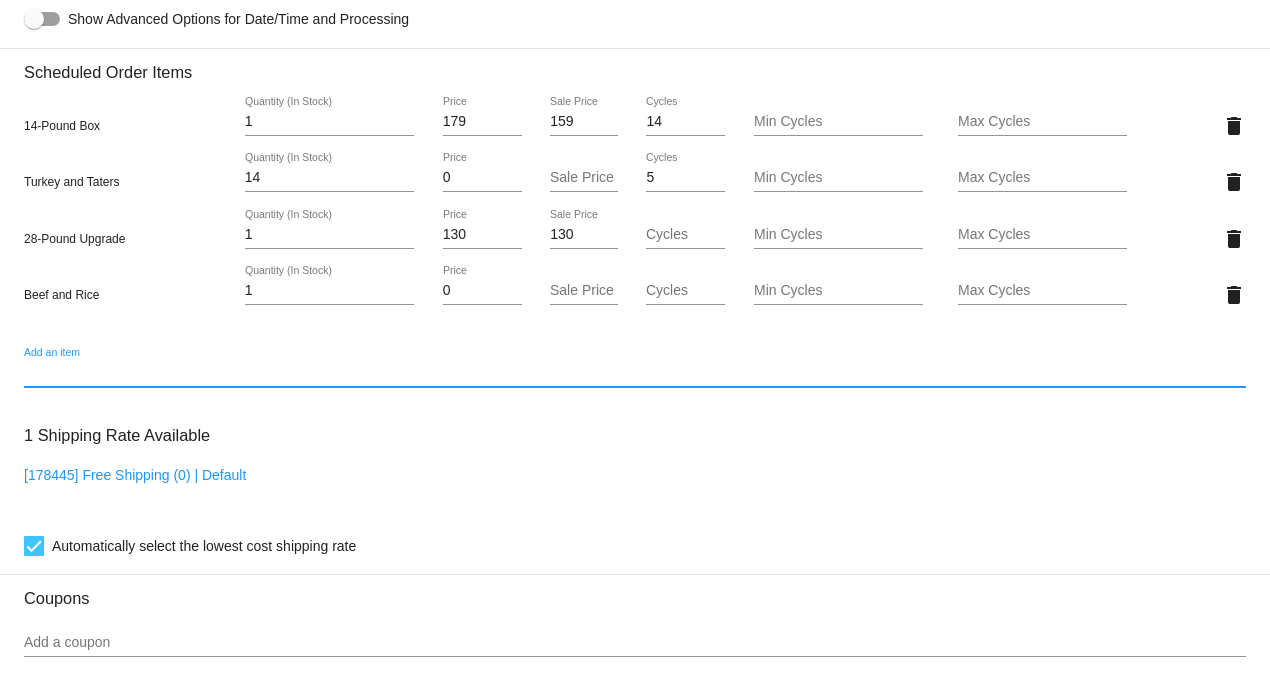 scroll, scrollTop: 1333, scrollLeft: 0, axis: vertical 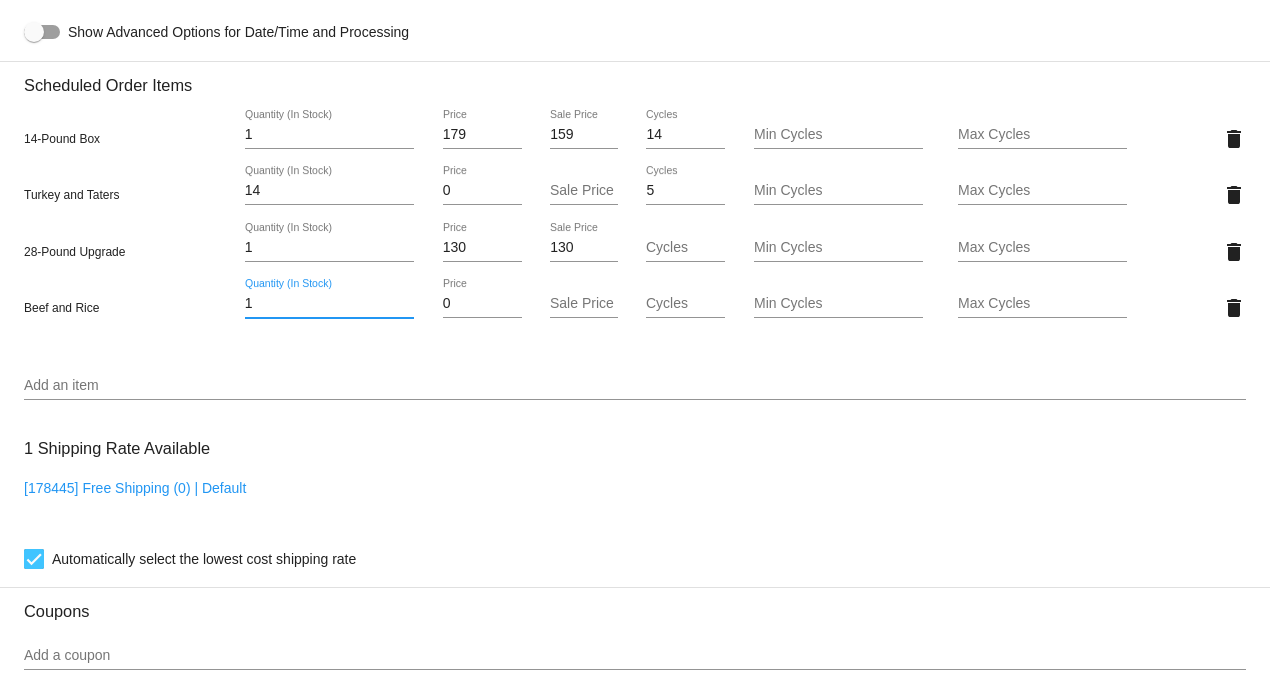 drag, startPoint x: 256, startPoint y: 311, endPoint x: 181, endPoint y: 312, distance: 75.00667 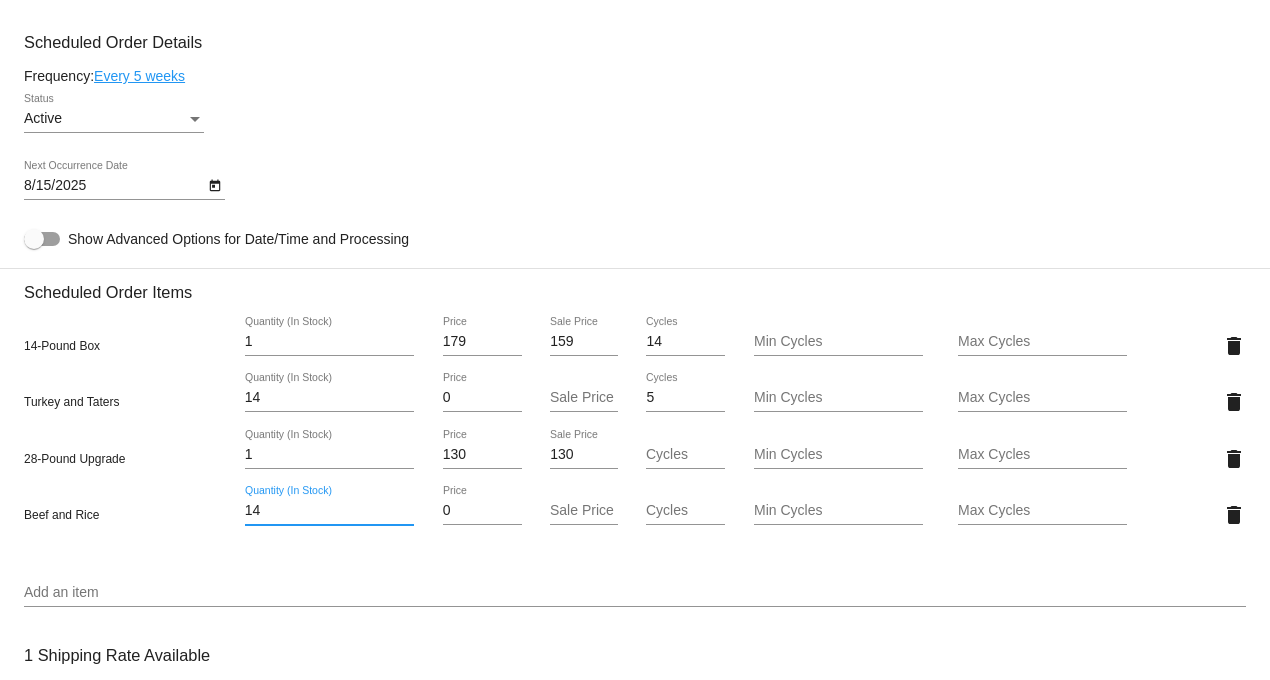 scroll, scrollTop: 1040, scrollLeft: 0, axis: vertical 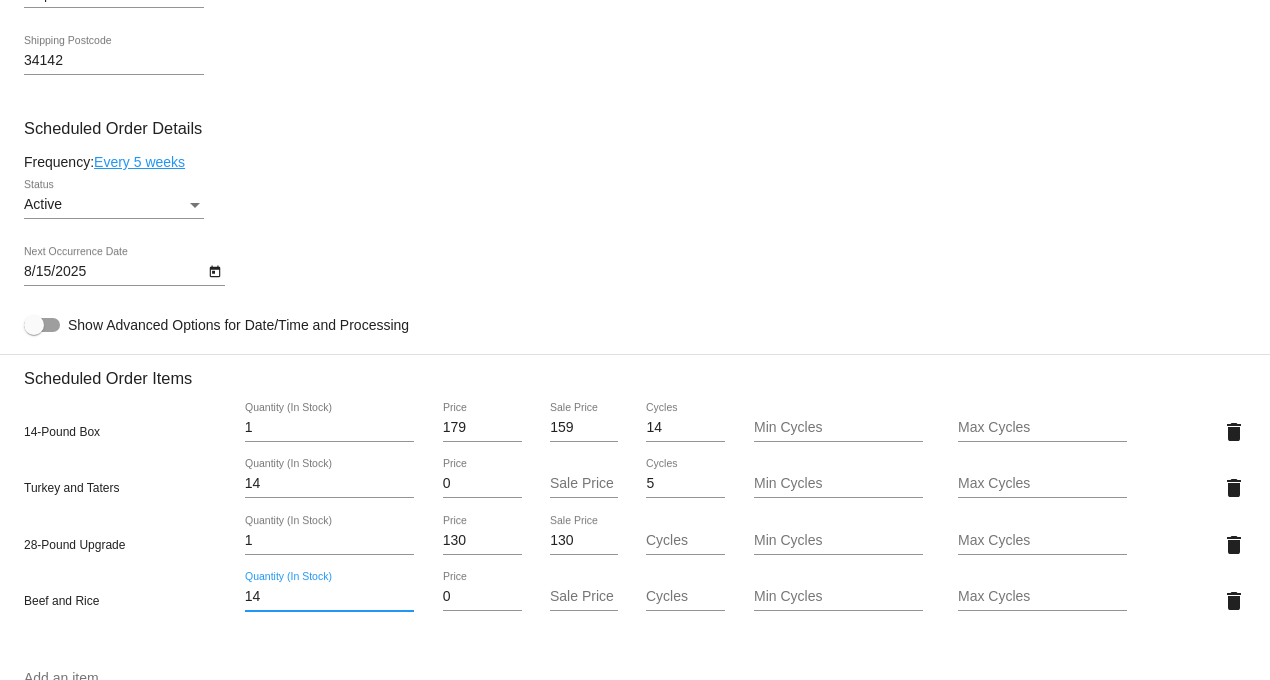 type on "14" 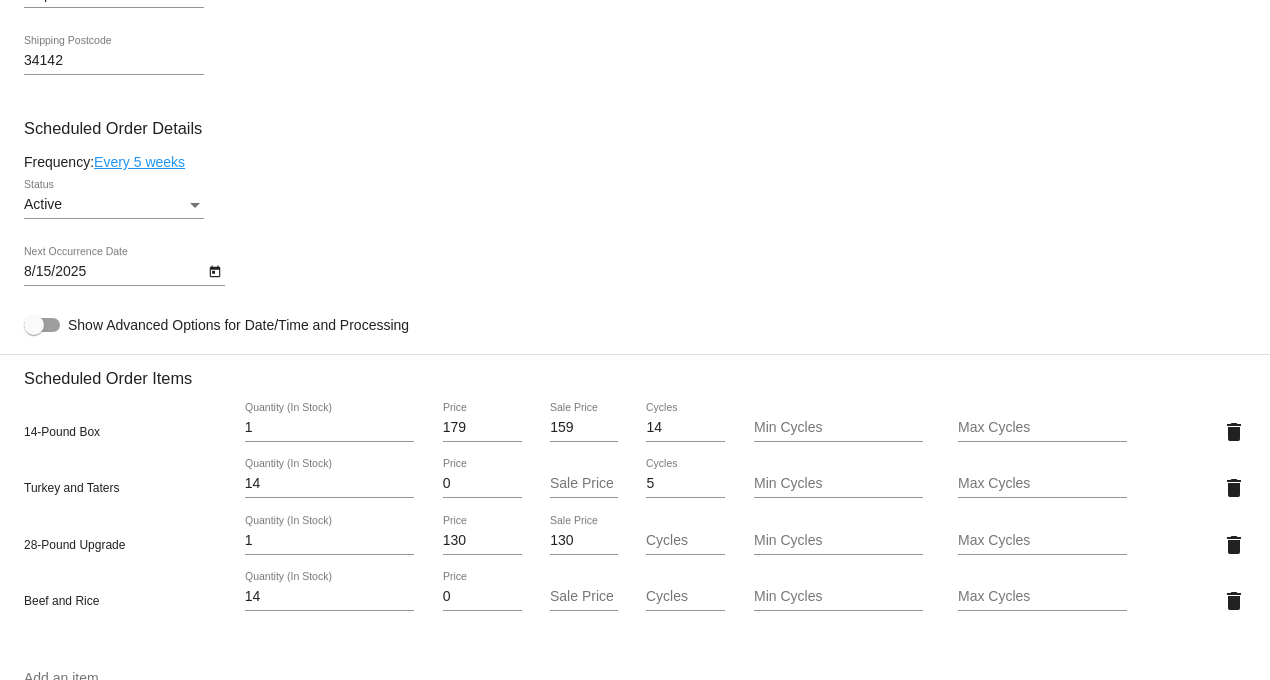click 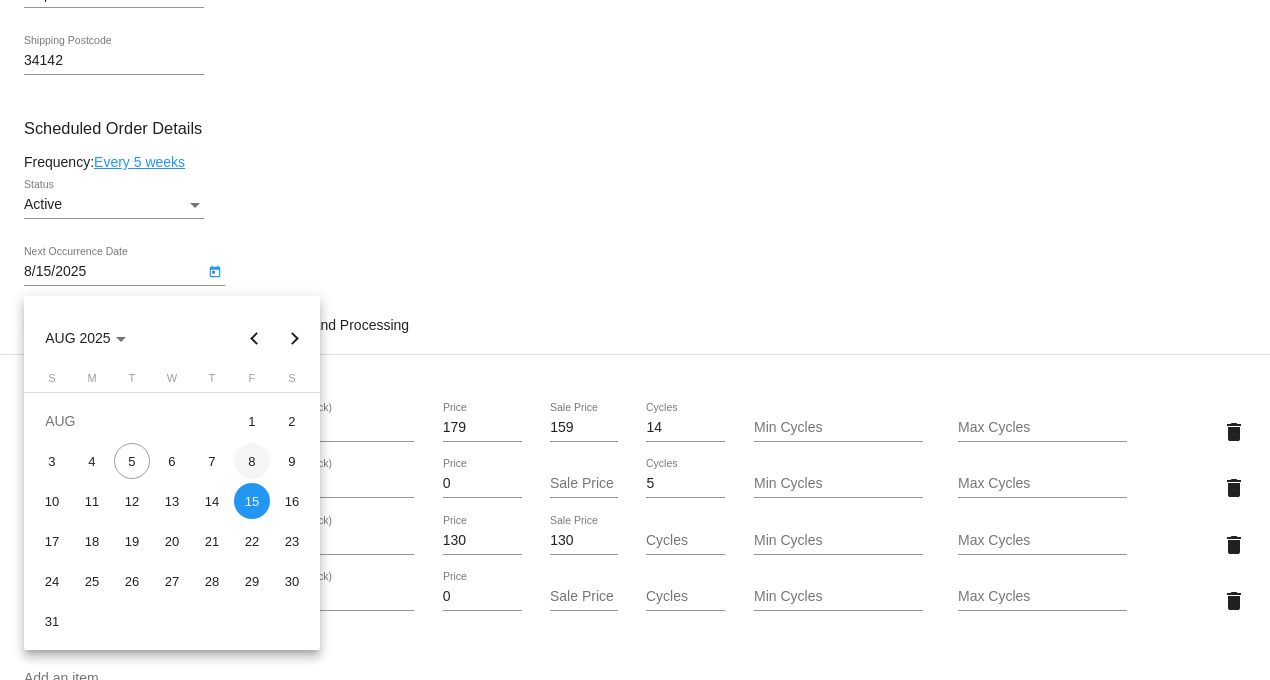 click on "8" at bounding box center [252, 461] 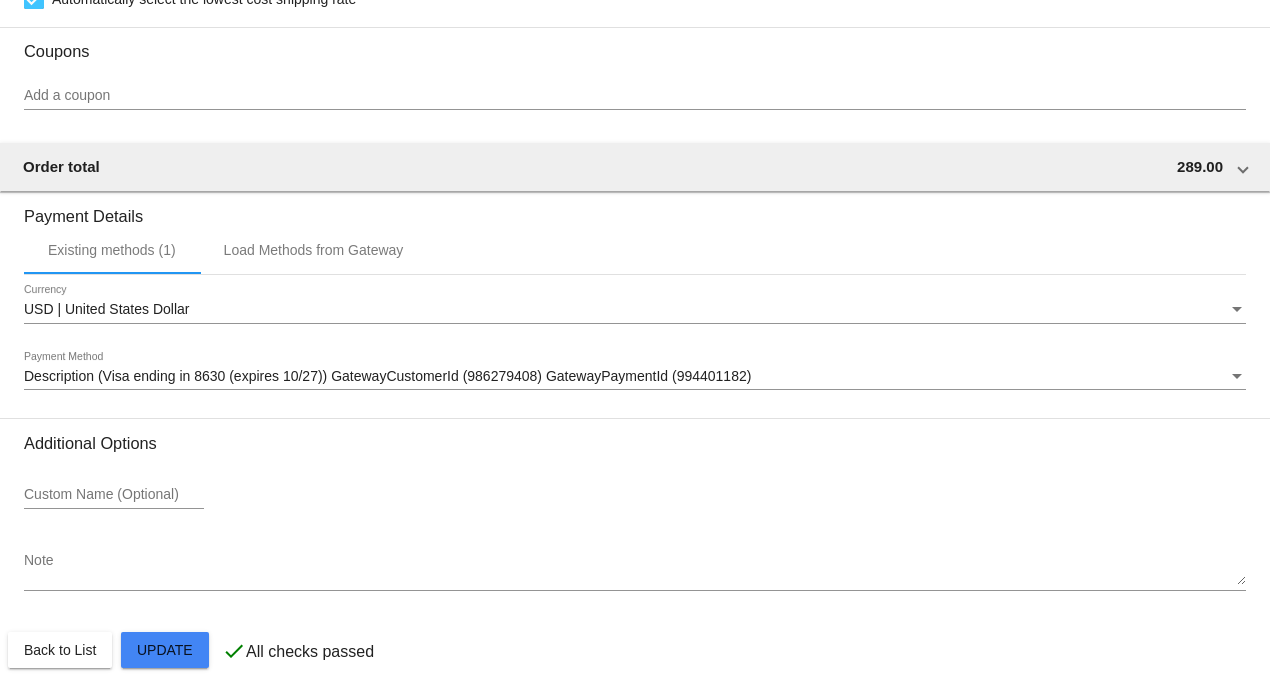 scroll, scrollTop: 1928, scrollLeft: 0, axis: vertical 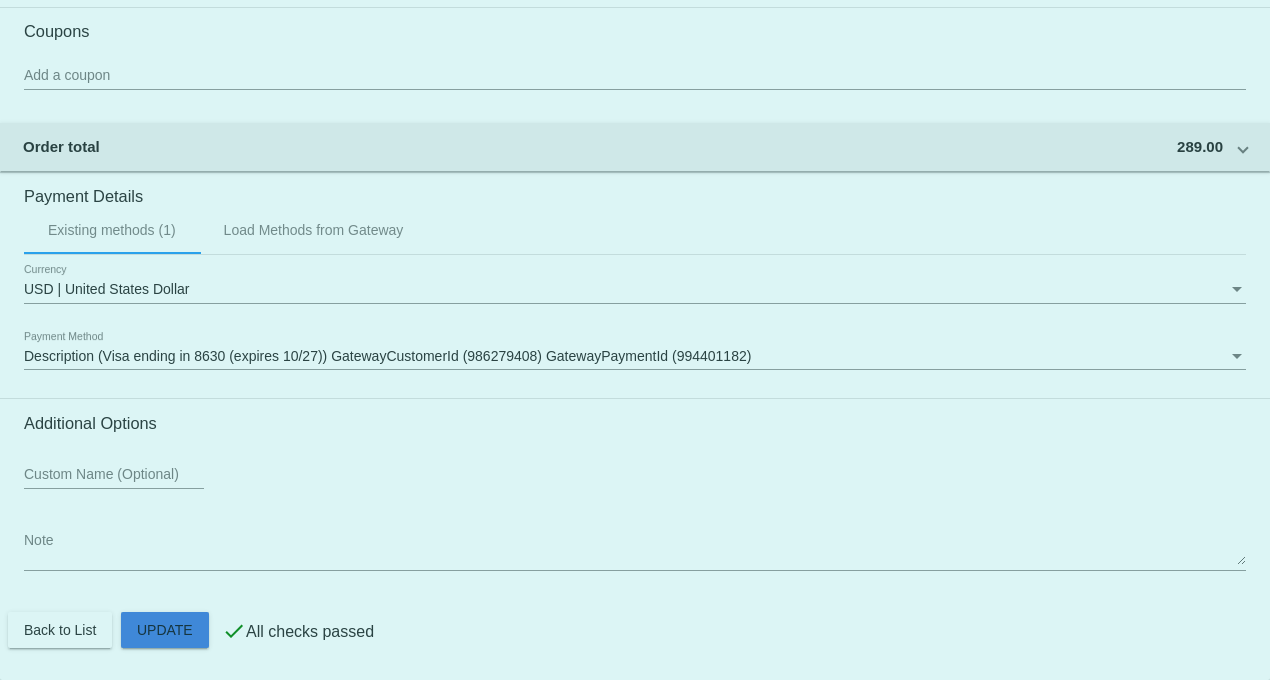 click on "Customer
2120990: [FIRST] [LAST]
[FIRST]@example.com
Customer Shipping
Enter Shipping Address Select A Saved Address (0)
[FIRST]
Shipping First Name
[LAST]
Shipping Last Name
US | USA
Shipping Country
7300 Trafford Oaks Rd
Shipping Street 1
DO NOT LEAVE AT GATE - Call Box 104
Shipping Street 2
Immokalee
Shipping City
FL | Florida
Shipping State
34142
Shipping Postcode
Scheduled Order Details
Frequency:
Every 5 weeks
Active" 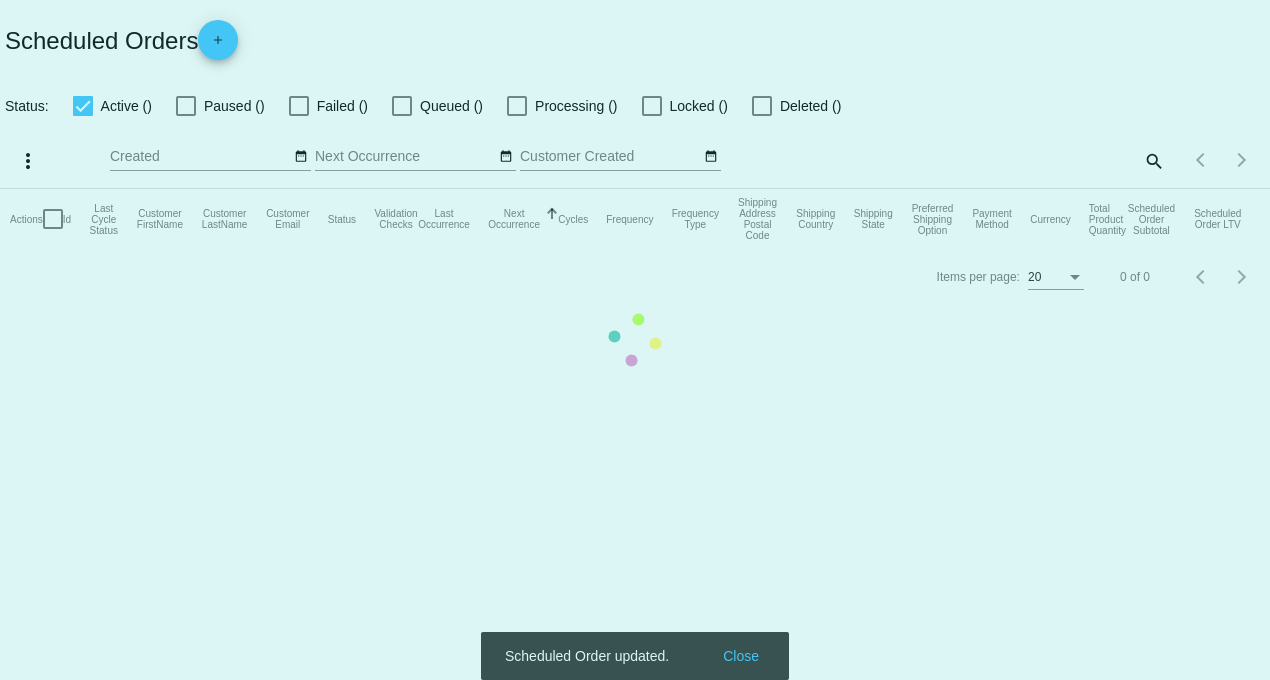 scroll, scrollTop: 0, scrollLeft: 0, axis: both 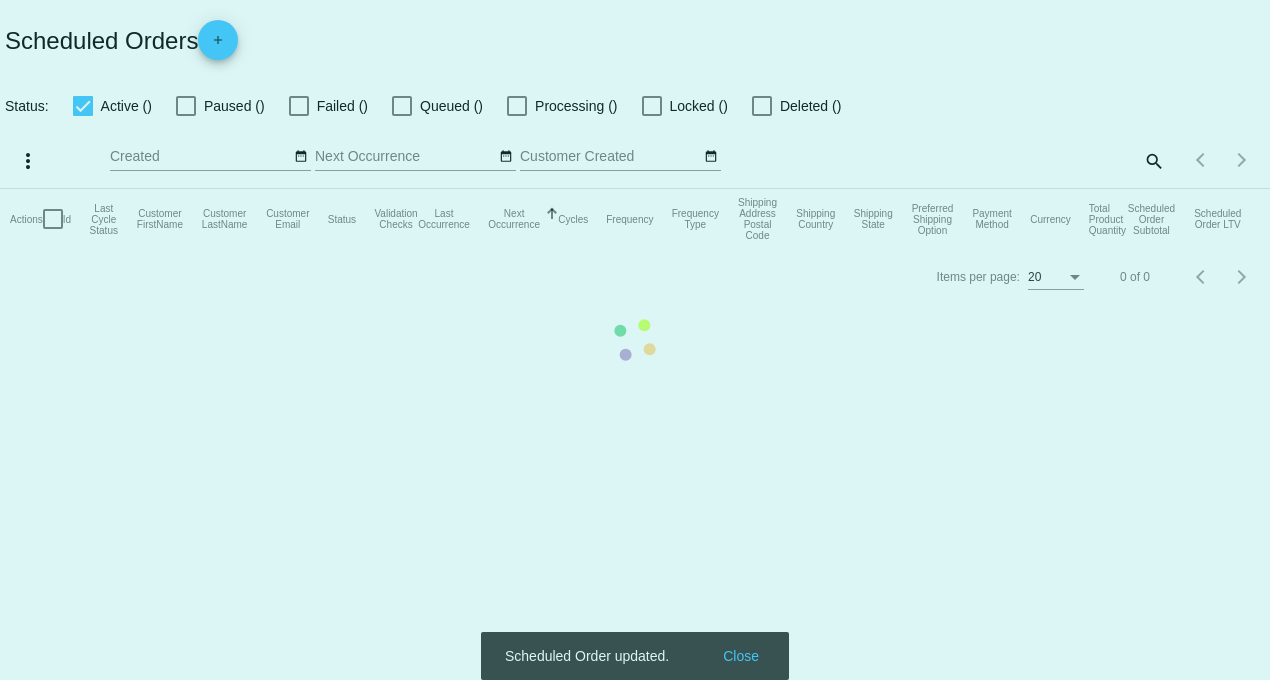 checkbox on "true" 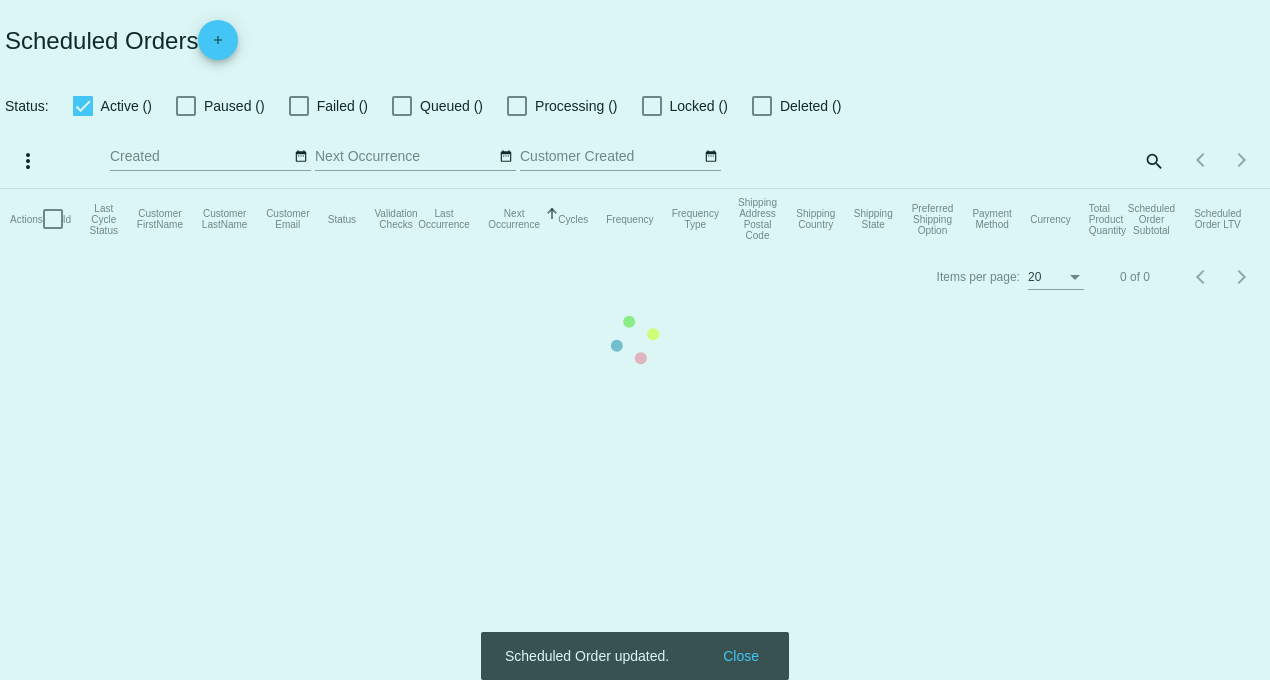 checkbox on "true" 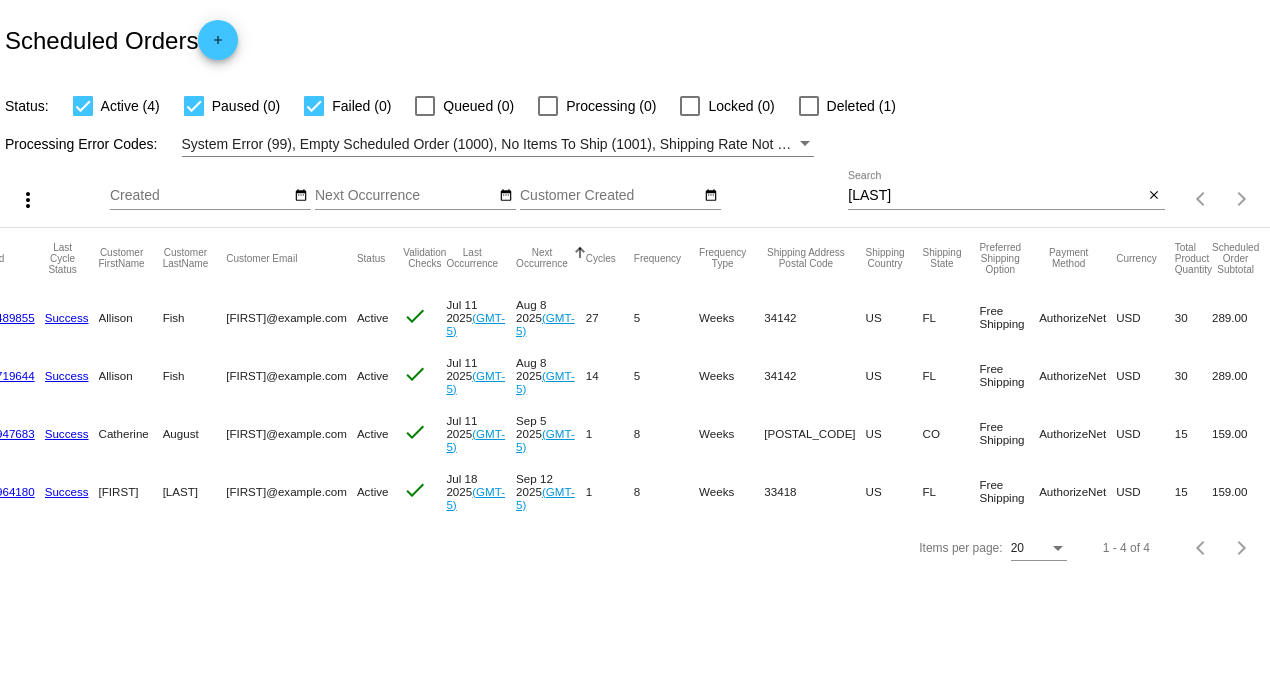 scroll, scrollTop: 0, scrollLeft: 0, axis: both 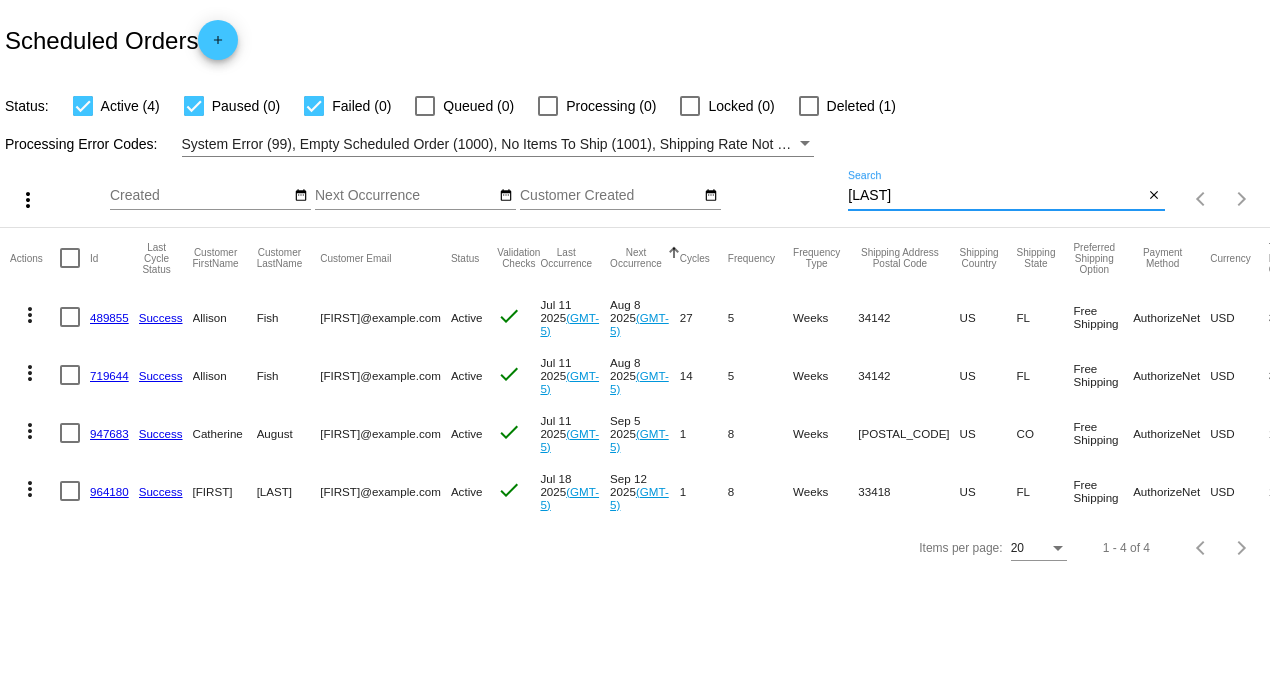 drag, startPoint x: 897, startPoint y: 192, endPoint x: 615, endPoint y: 168, distance: 283.01944 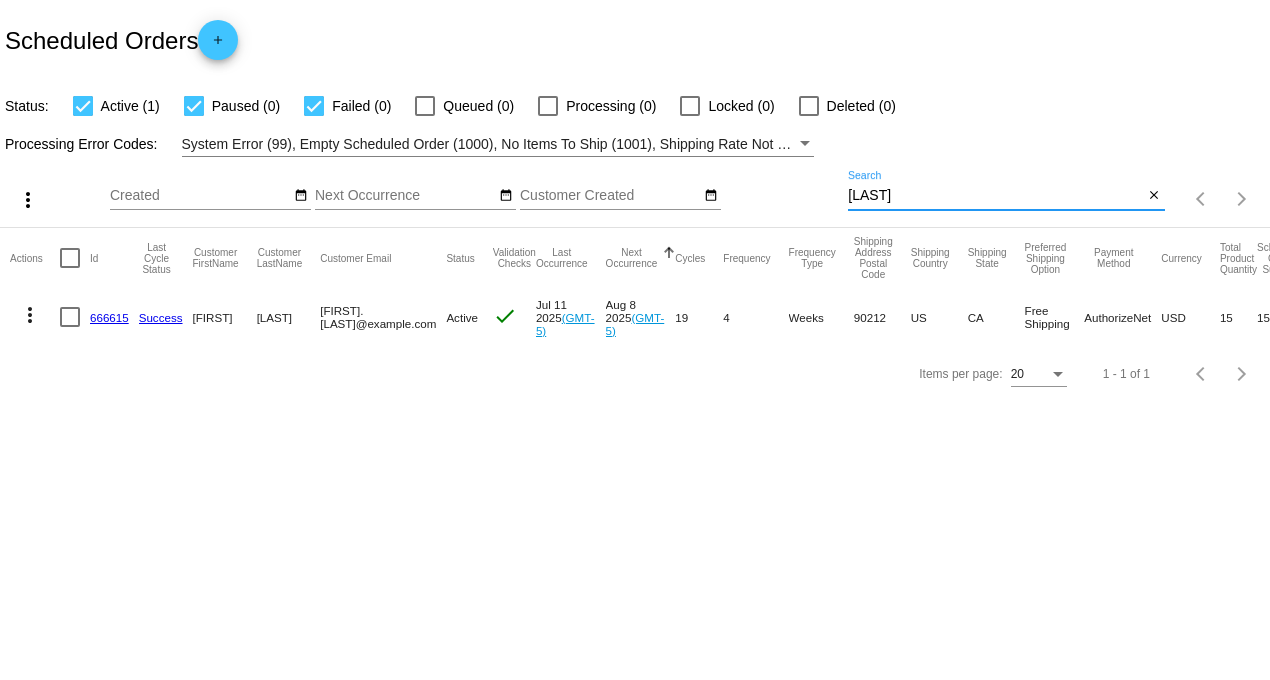 drag, startPoint x: 933, startPoint y: 196, endPoint x: 742, endPoint y: 193, distance: 191.02356 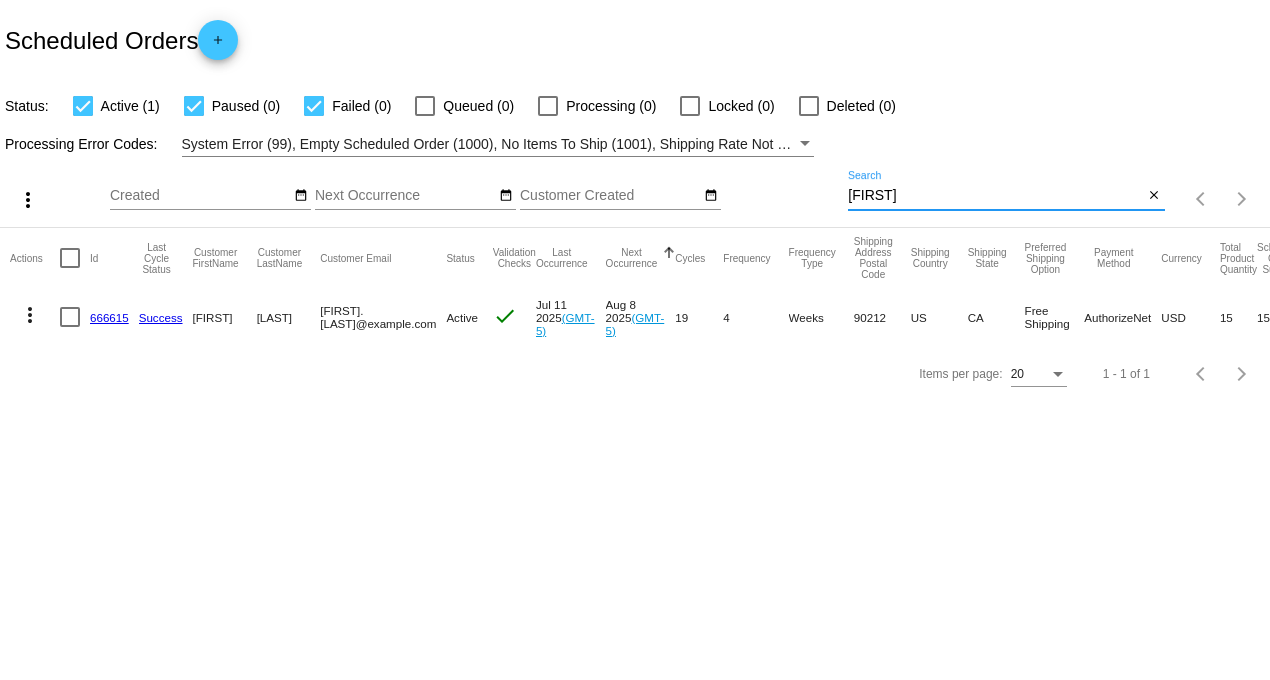 type on "[FIRST]" 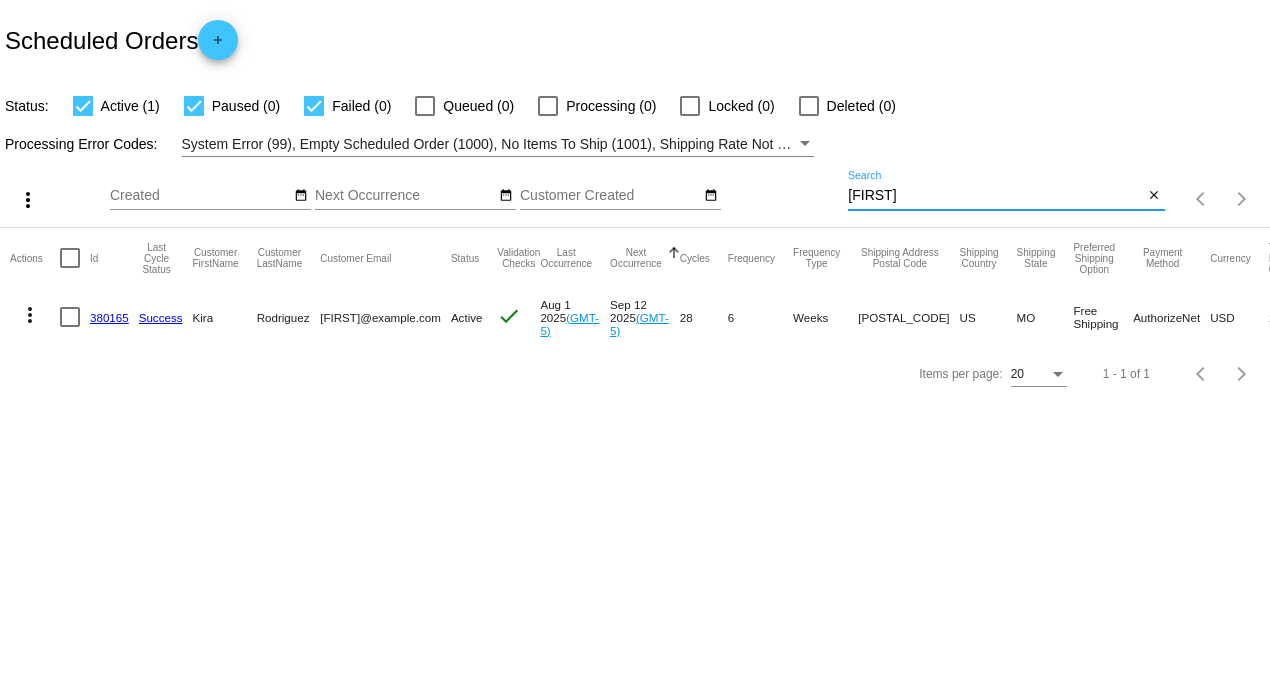 click on "380165" 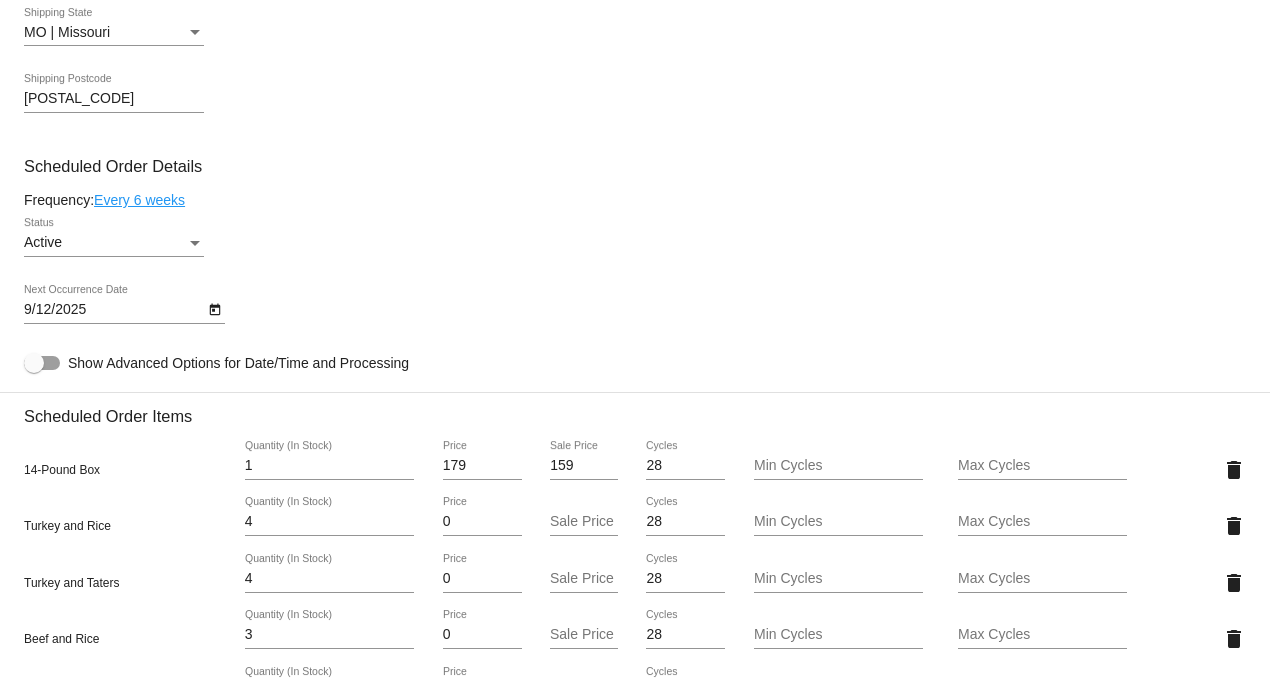 scroll, scrollTop: 1000, scrollLeft: 0, axis: vertical 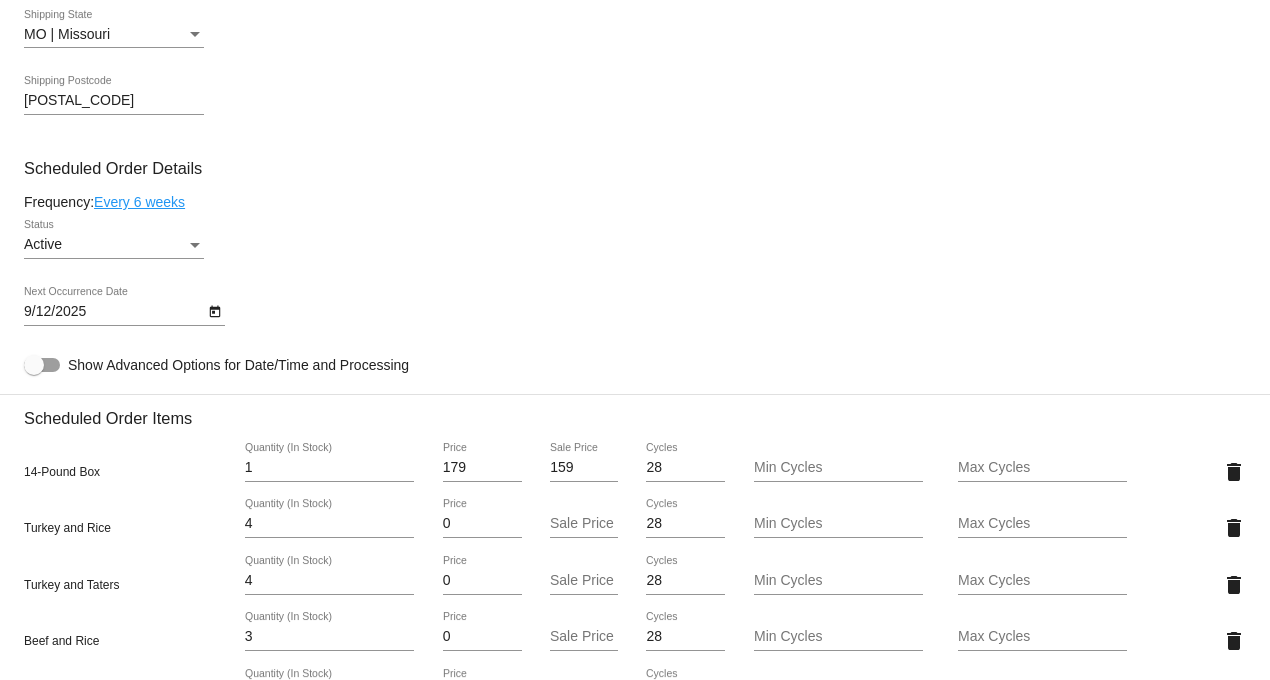 click 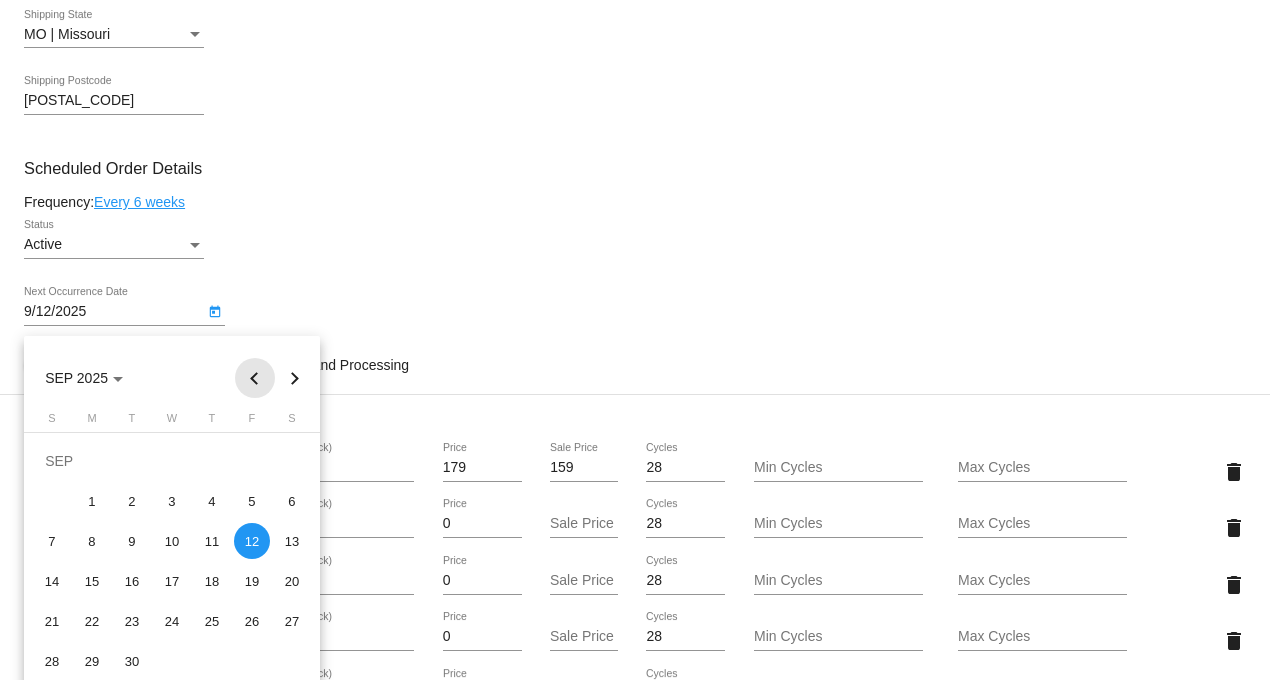 click at bounding box center [255, 378] 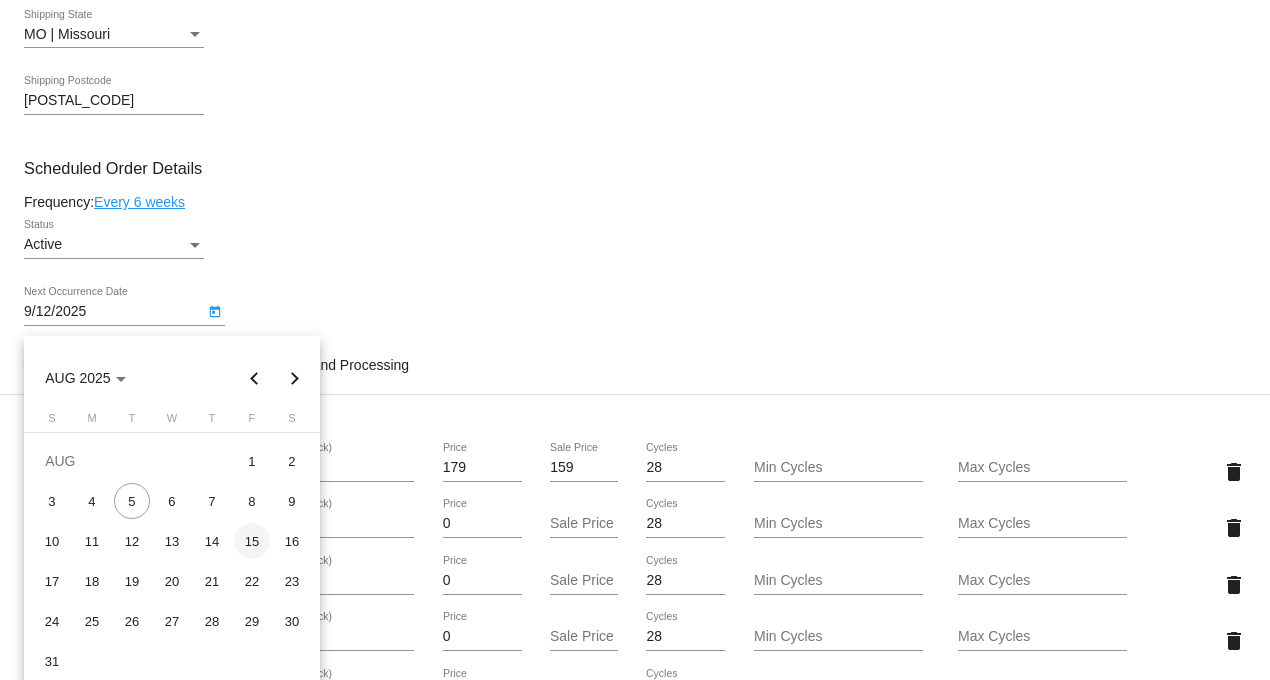 click on "15" at bounding box center (252, 541) 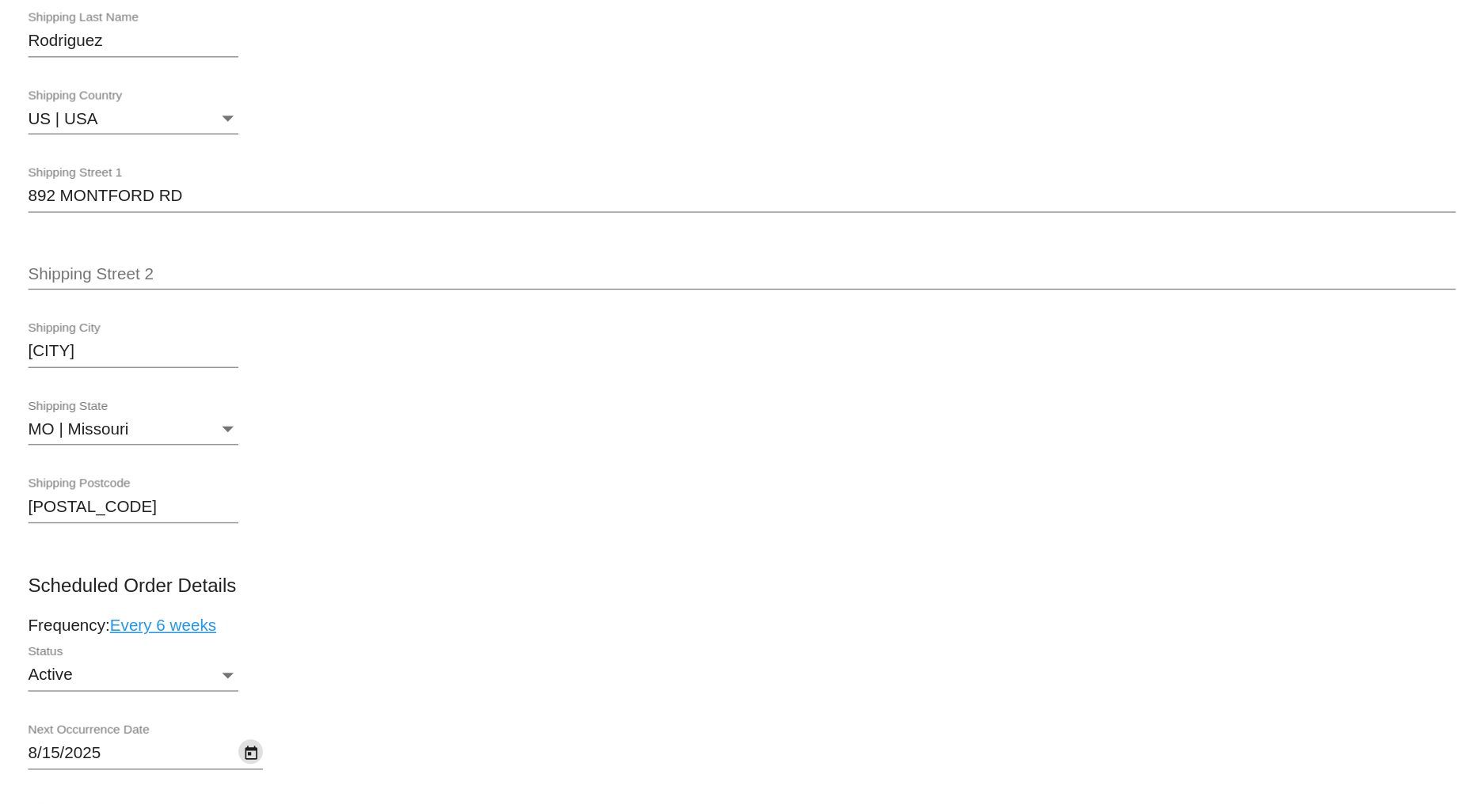 scroll, scrollTop: 439, scrollLeft: 0, axis: vertical 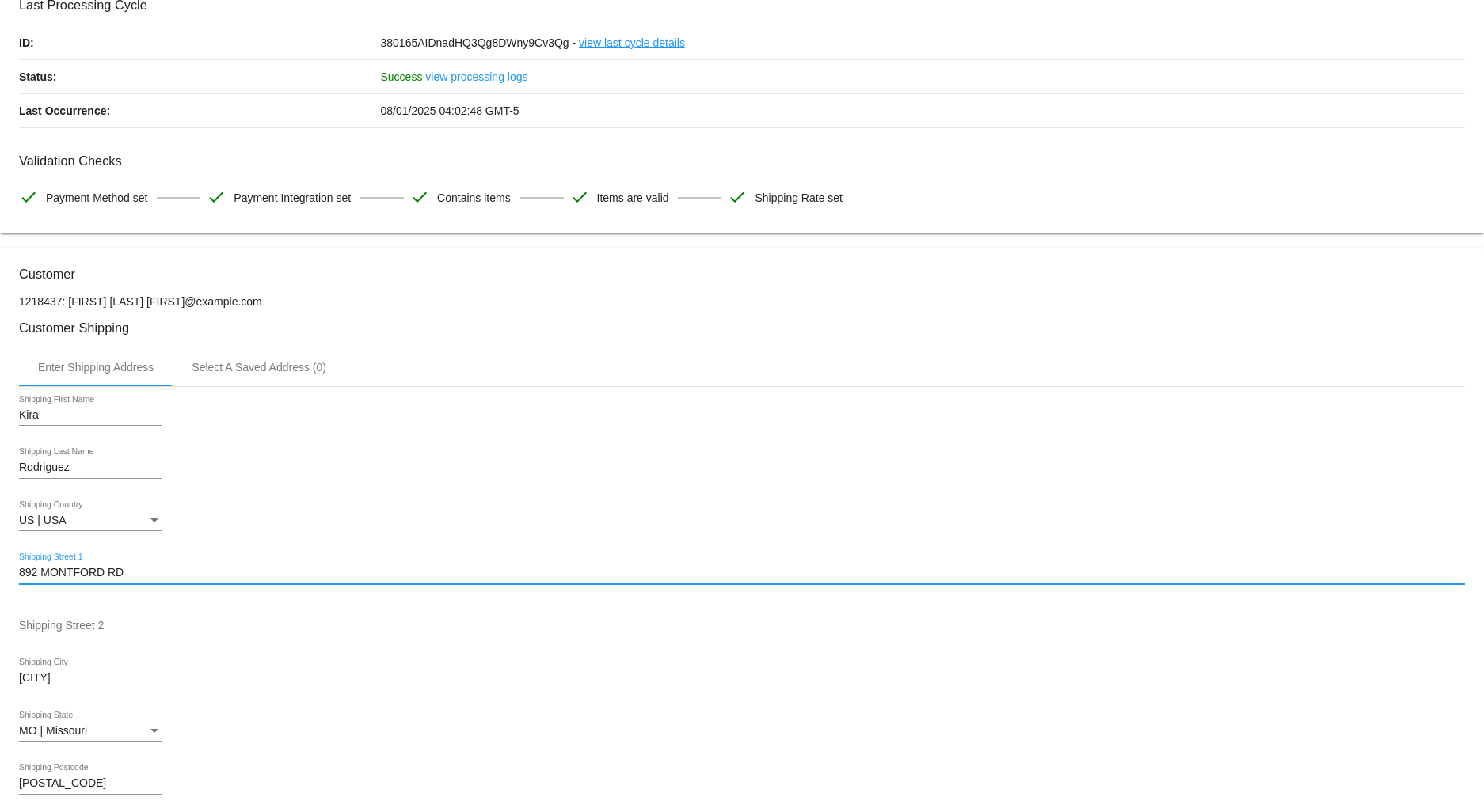 drag, startPoint x: 121, startPoint y: 576, endPoint x: -16, endPoint y: 579, distance: 137.03284 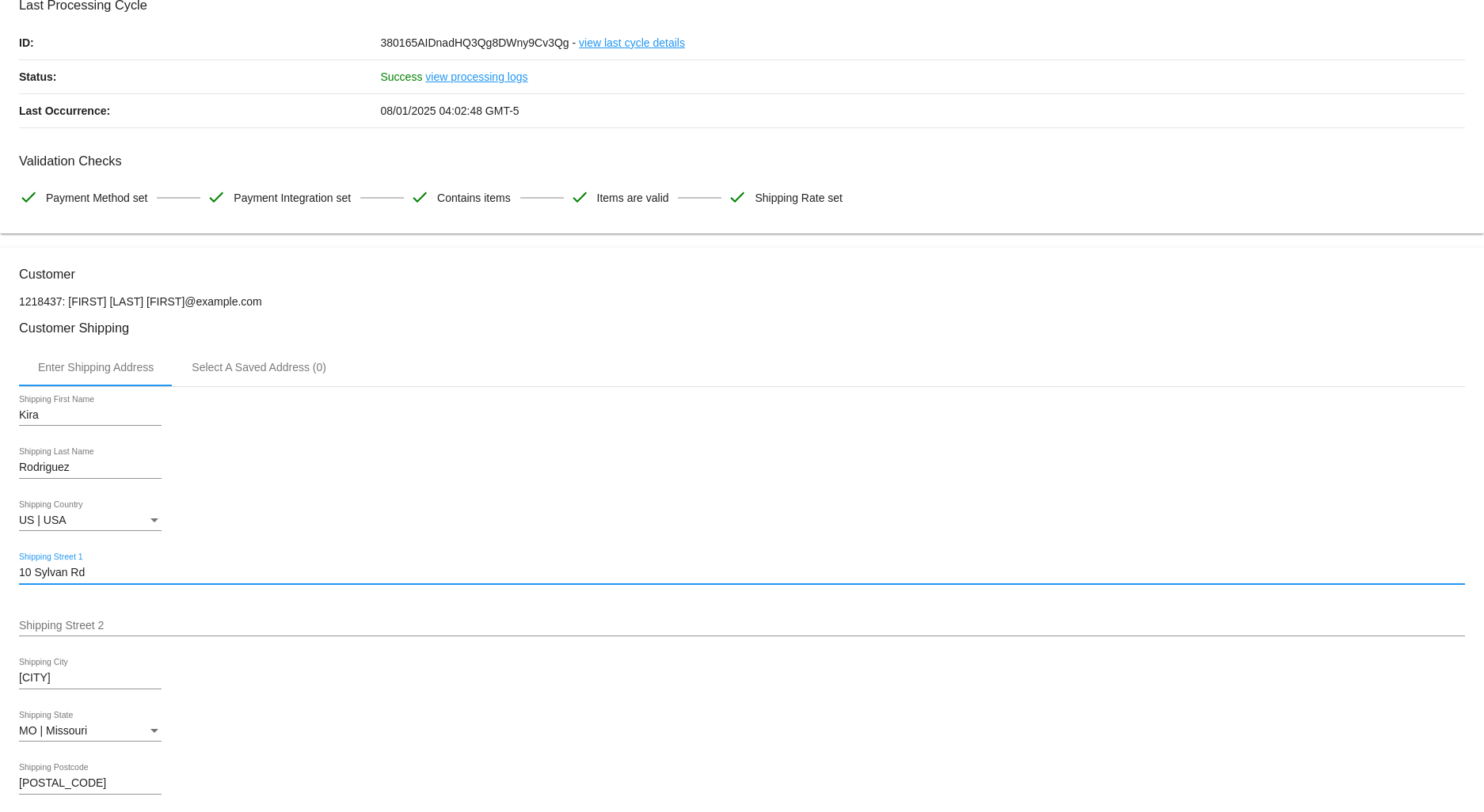 type on "10 Sylvan Rd" 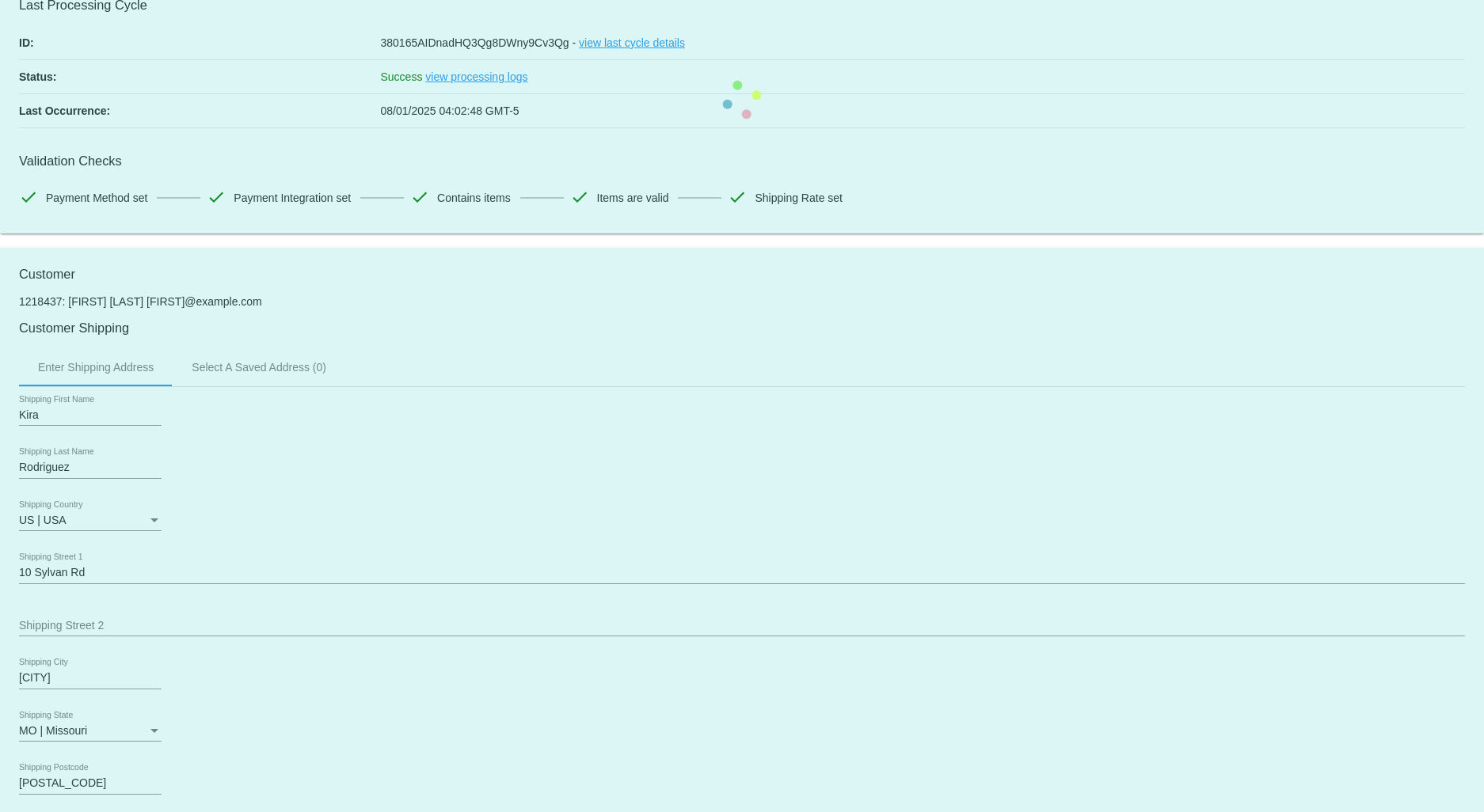 click on "Customer
1218437: [FIRST] [LAST]
[FIRST]@example.com
Customer Shipping
Enter Shipping Address Select A Saved Address (0)
[FIRST]
Shipping First Name
[LAST]
Shipping Last Name
US | USA
Shipping Country
10 Sylvan Rd
Shipping Street 1
Shipping Street 2
Kalispell
Shipping City
MO | Missouri
Shipping State
59901
Shipping Postcode
Scheduled Order Details
Frequency:
Every 6 weeks
Active
Status
1" 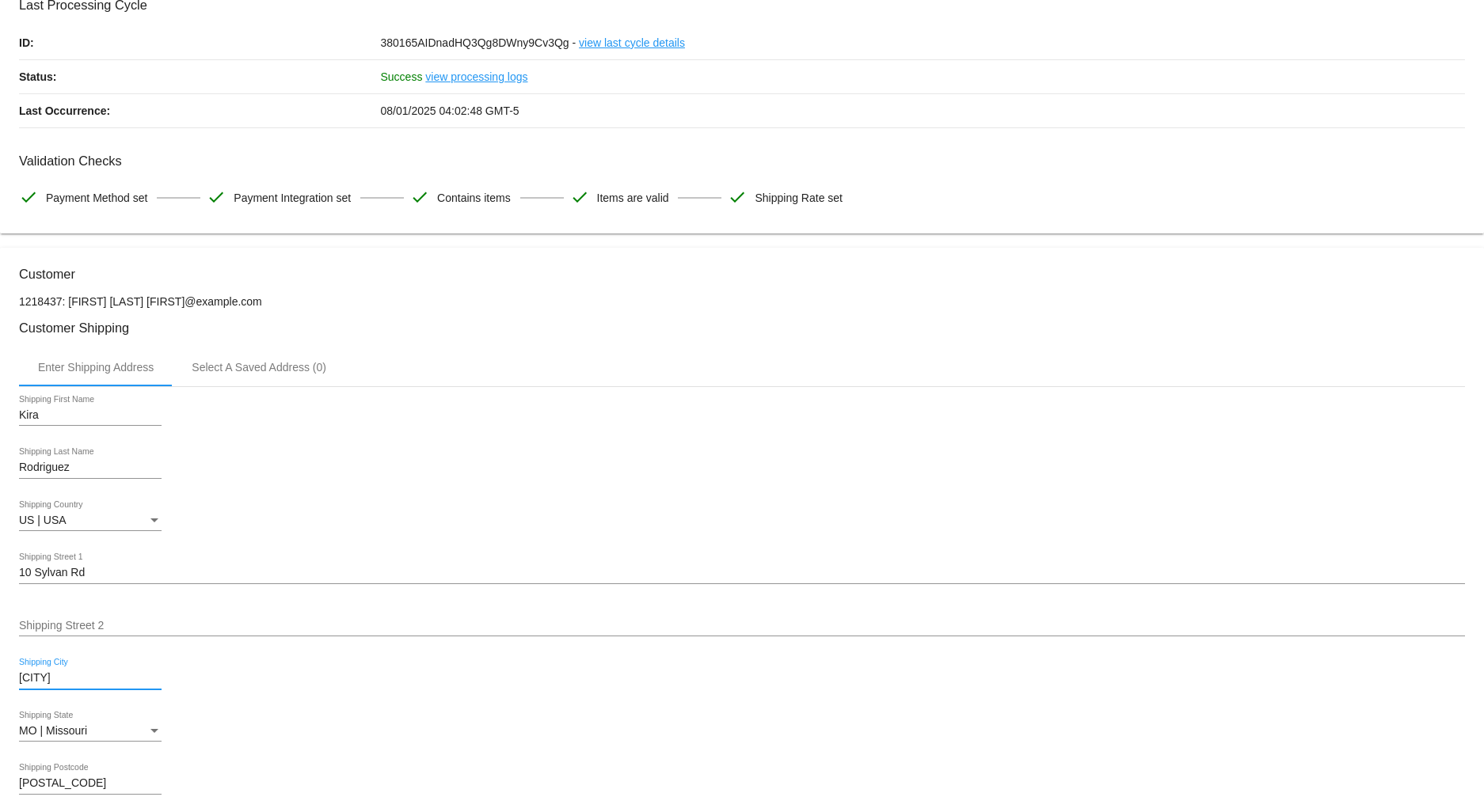 drag, startPoint x: 97, startPoint y: 680, endPoint x: -78, endPoint y: 684, distance: 175.04571 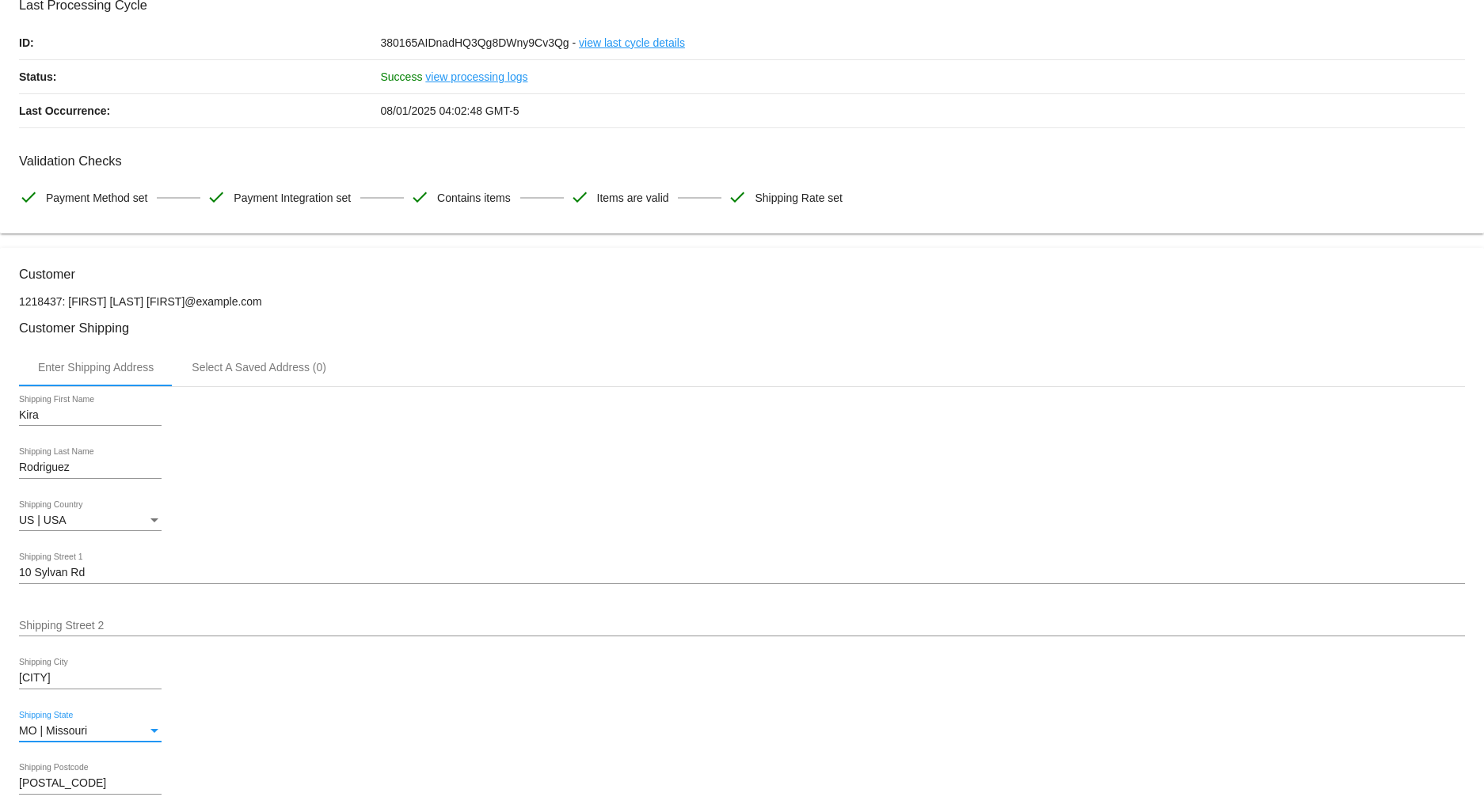 click on "MO | Missouri" at bounding box center (53, 730) 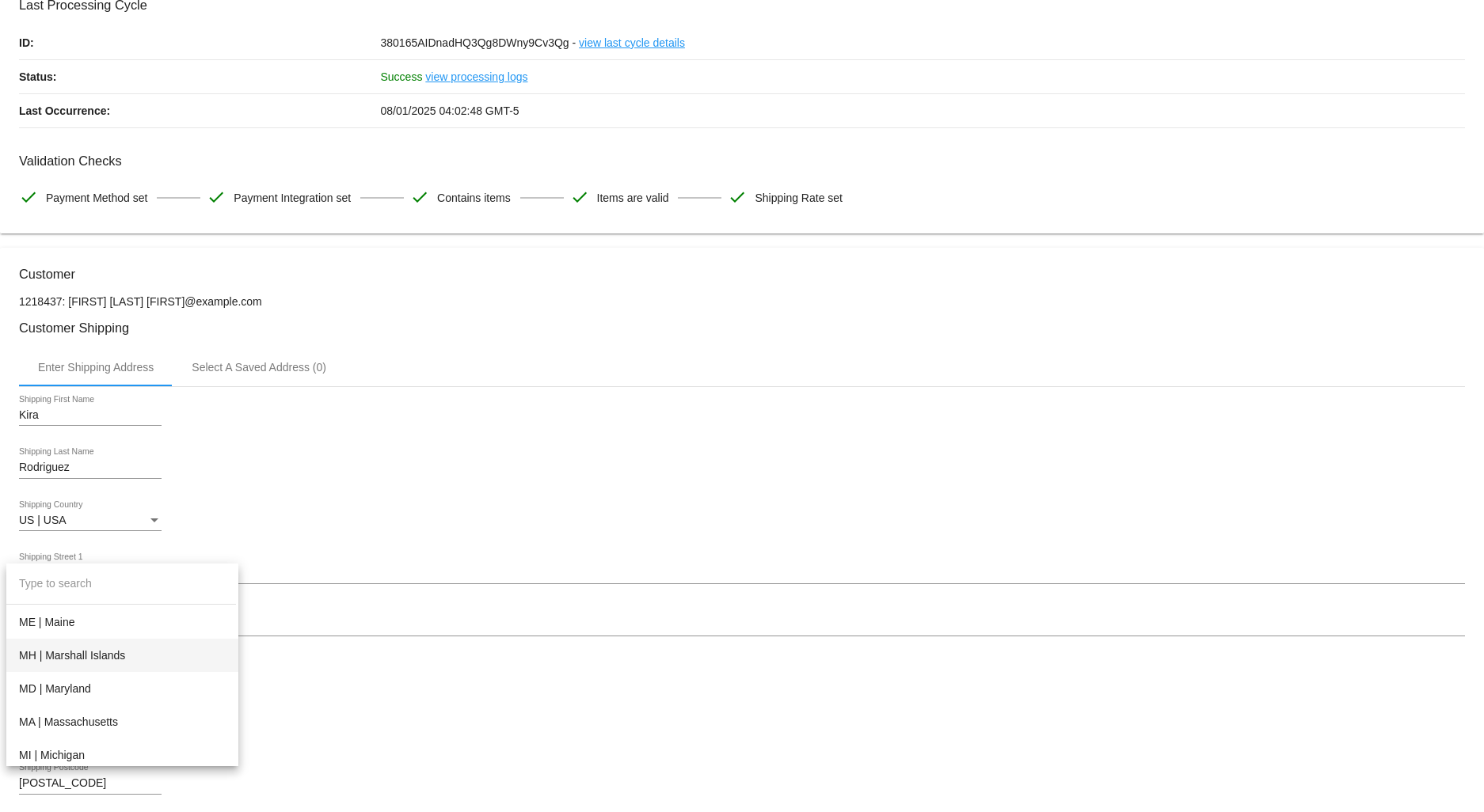 scroll, scrollTop: 890, scrollLeft: 0, axis: vertical 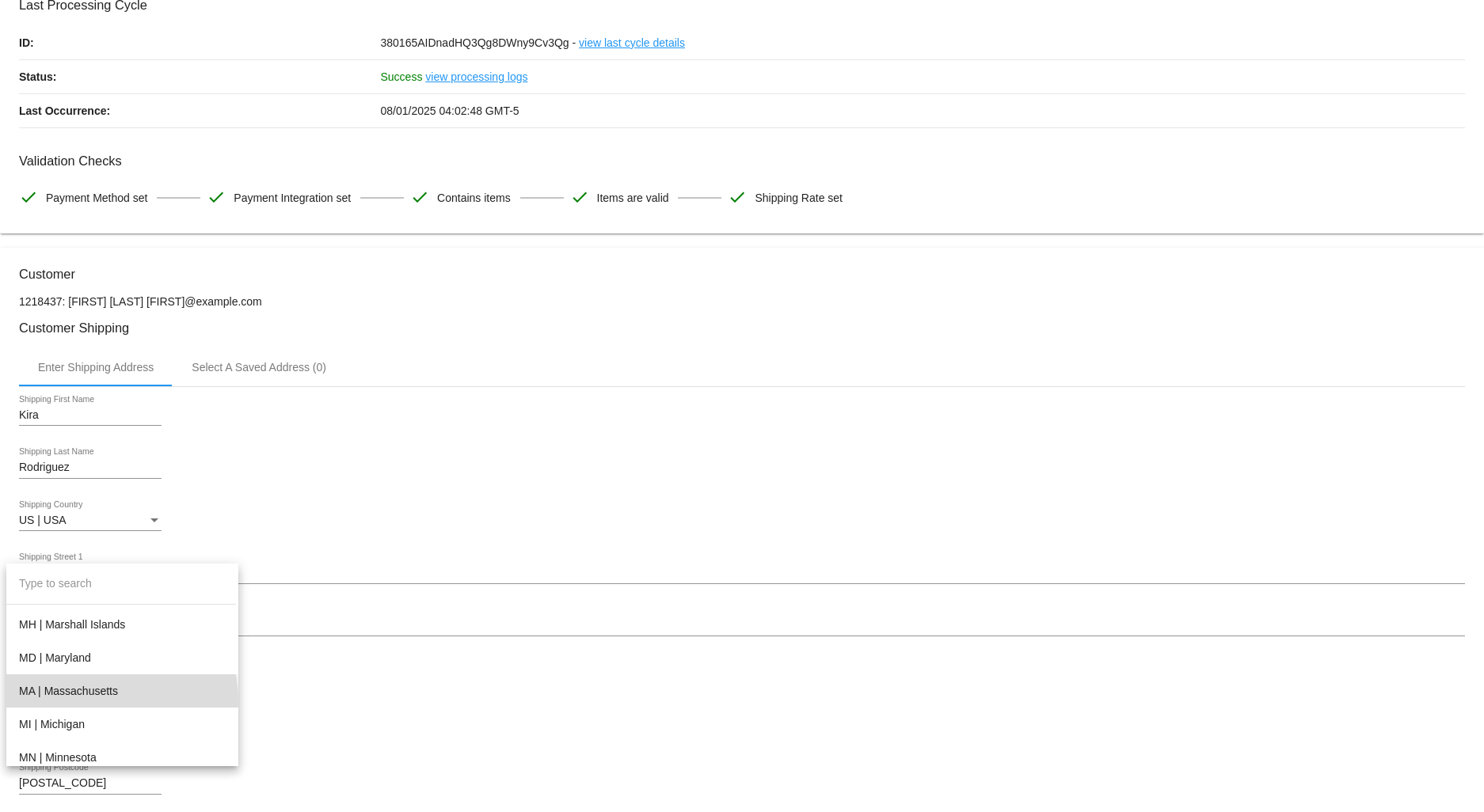 click on "MA | Massachusetts" at bounding box center [122, 691] 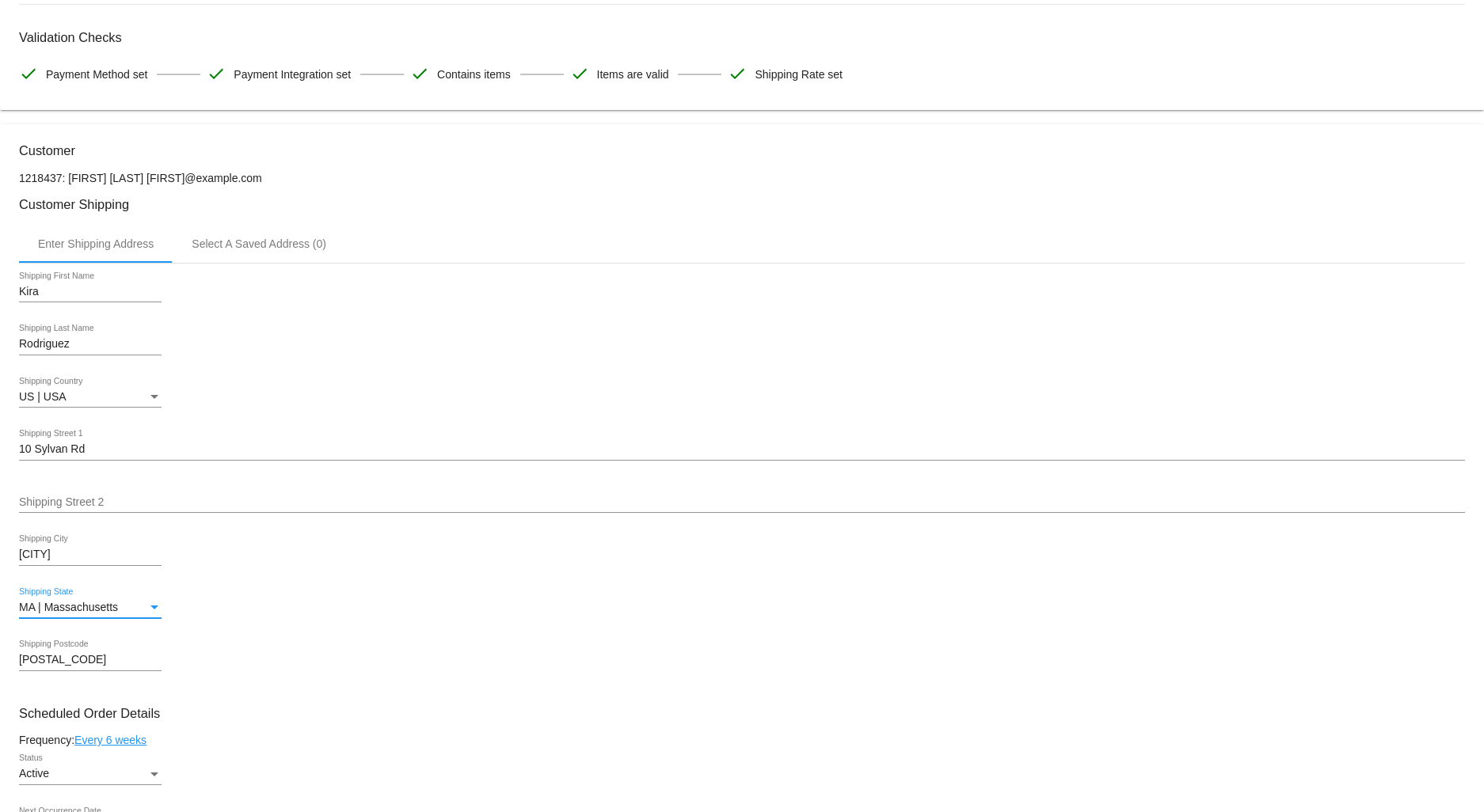 scroll, scrollTop: 264, scrollLeft: 0, axis: vertical 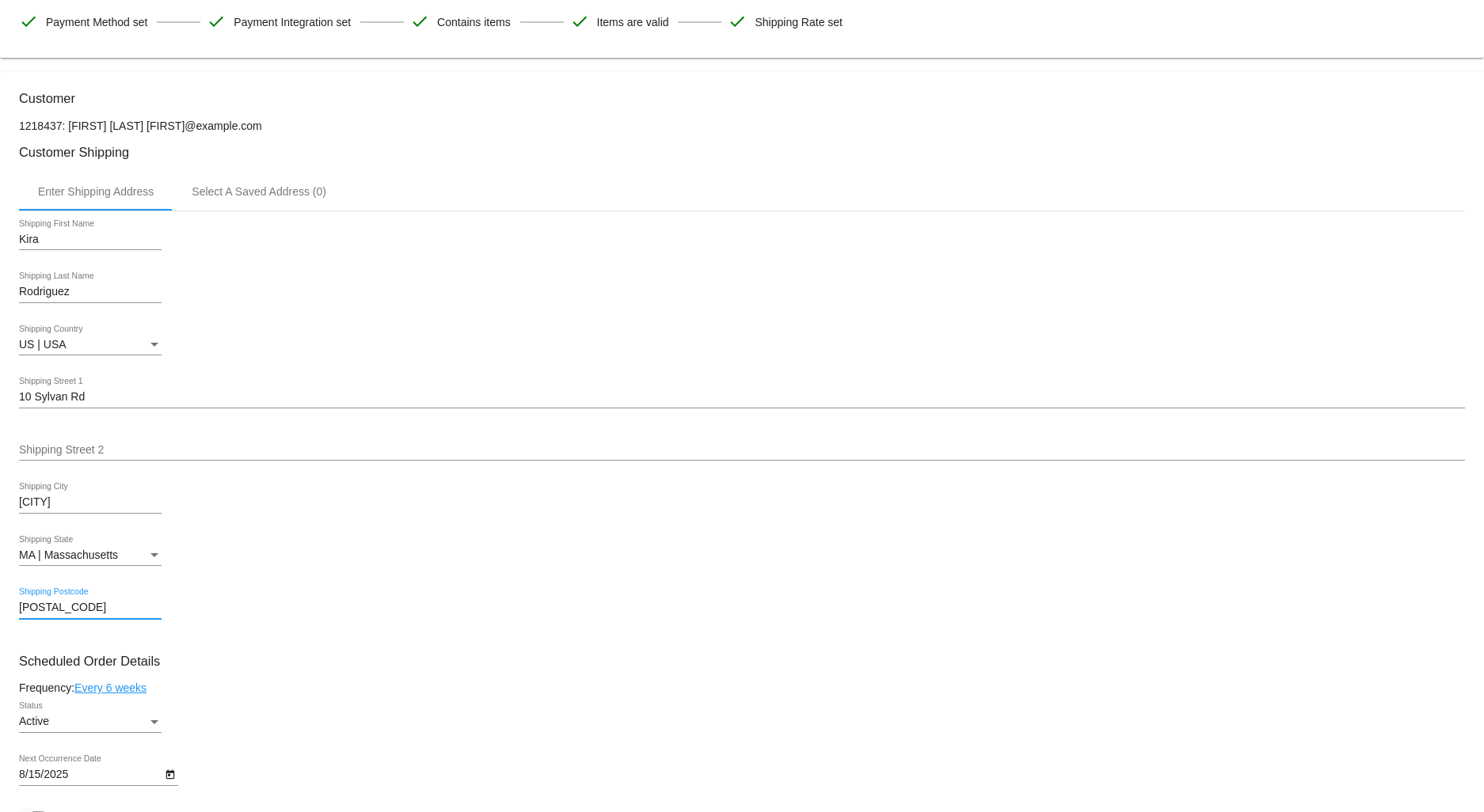 drag, startPoint x: 67, startPoint y: 618, endPoint x: 1, endPoint y: 610, distance: 66.48308 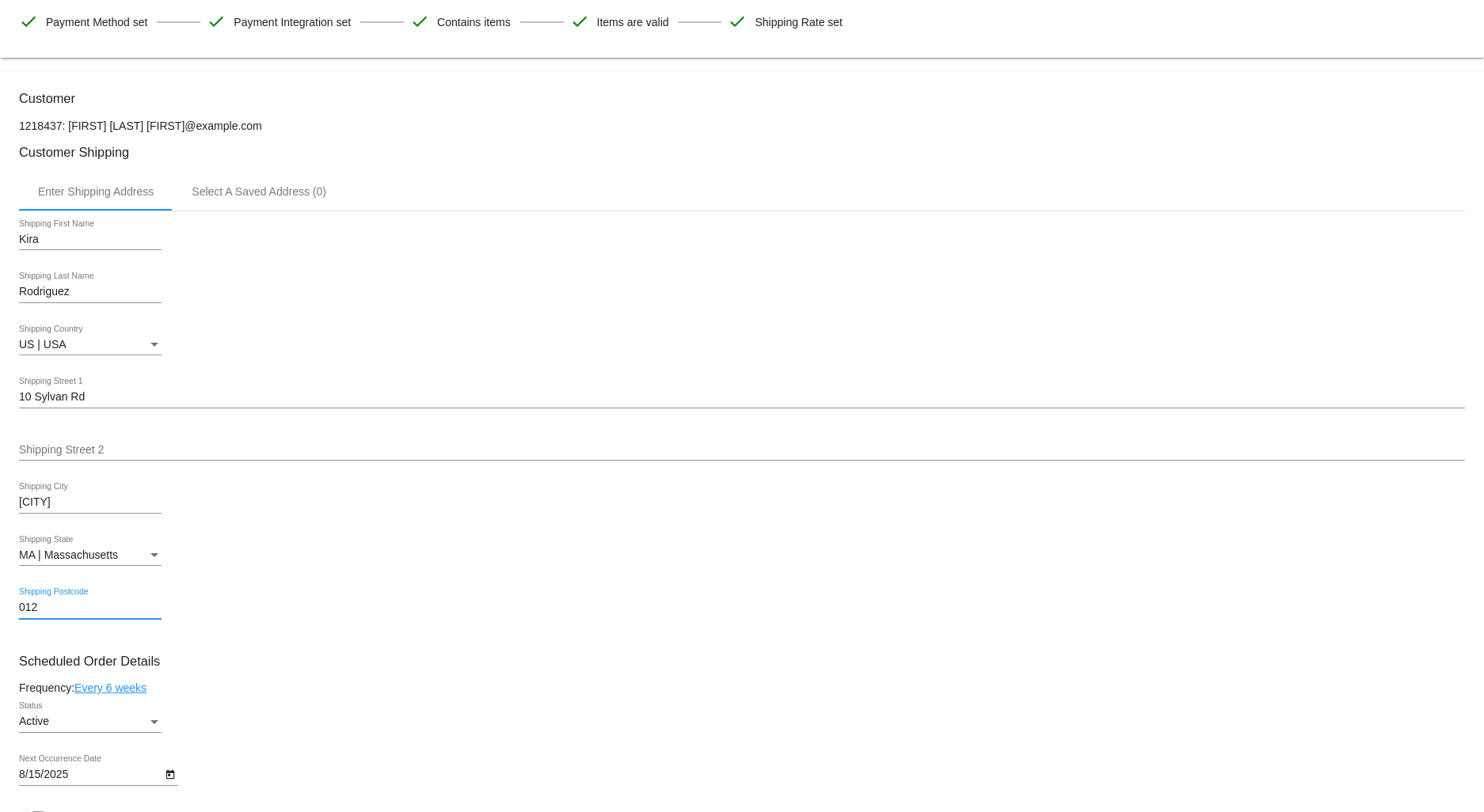 type on "01245" 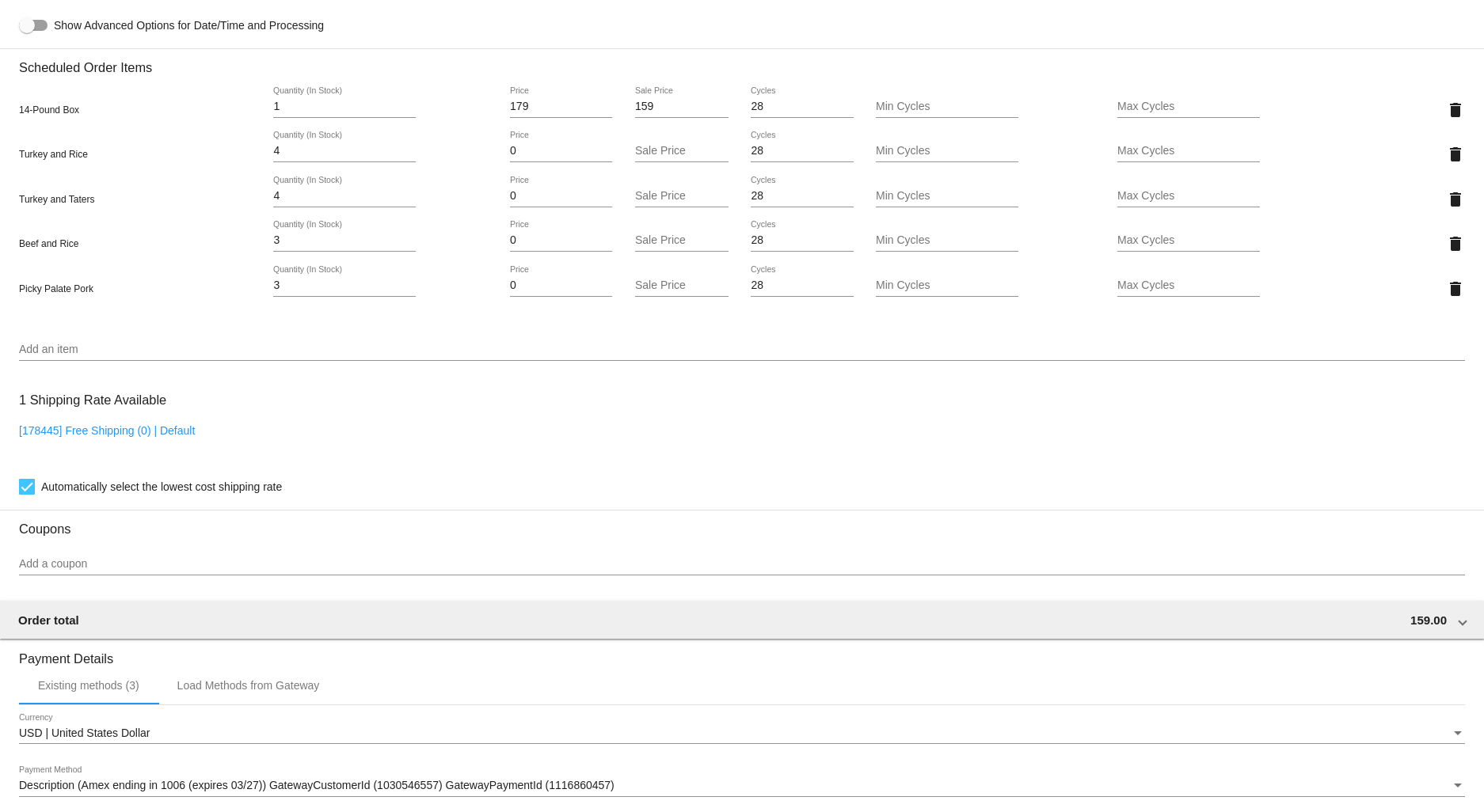 scroll, scrollTop: 1296, scrollLeft: 0, axis: vertical 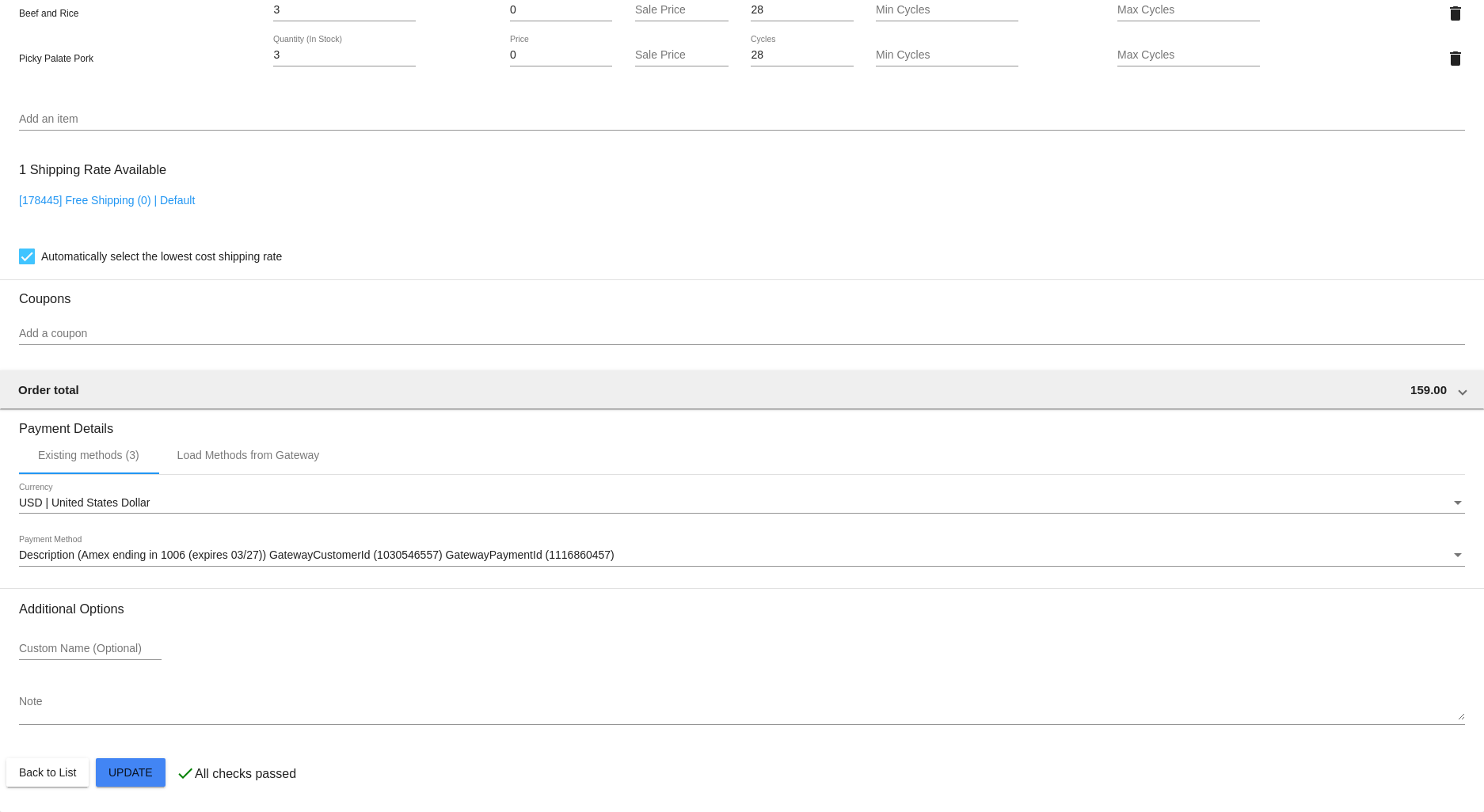 click on "Customer
1218437: [FIRST] [LAST]
[FIRST]@example.com
Customer Shipping
Enter Shipping Address Select A Saved Address (0)
[FIRST]
Shipping First Name
[LAST]
Shipping Last Name
US | USA
Shipping Country
10 Sylvan Rd
Shipping Street 1
Shipping Street 2
Monterey
Shipping City
MA | Massachusetts
Shipping State
01245
Shipping Postcode
Scheduled Order Details
Frequency:
Every 6 weeks
Active
Status
1 28" 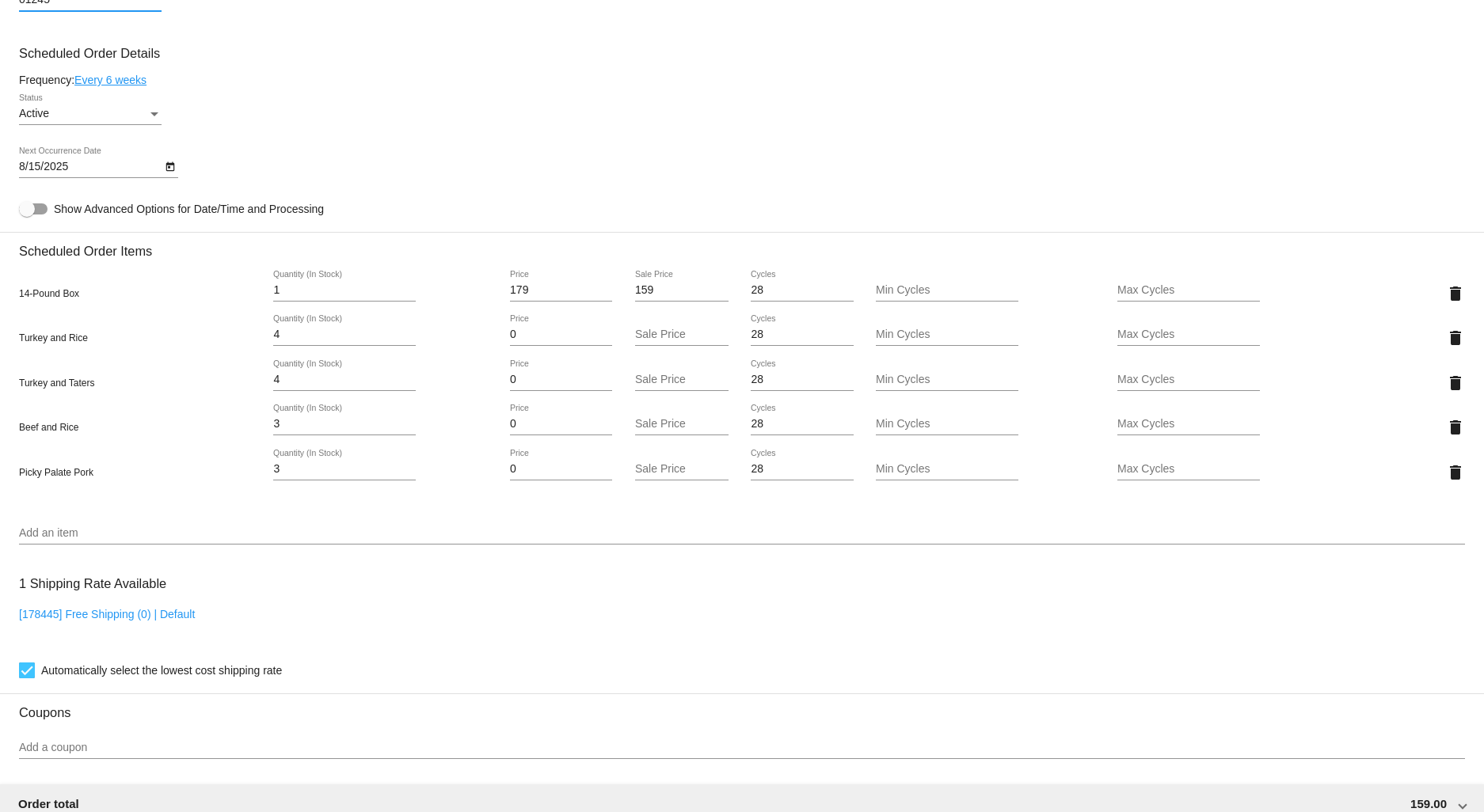 scroll, scrollTop: 703, scrollLeft: 0, axis: vertical 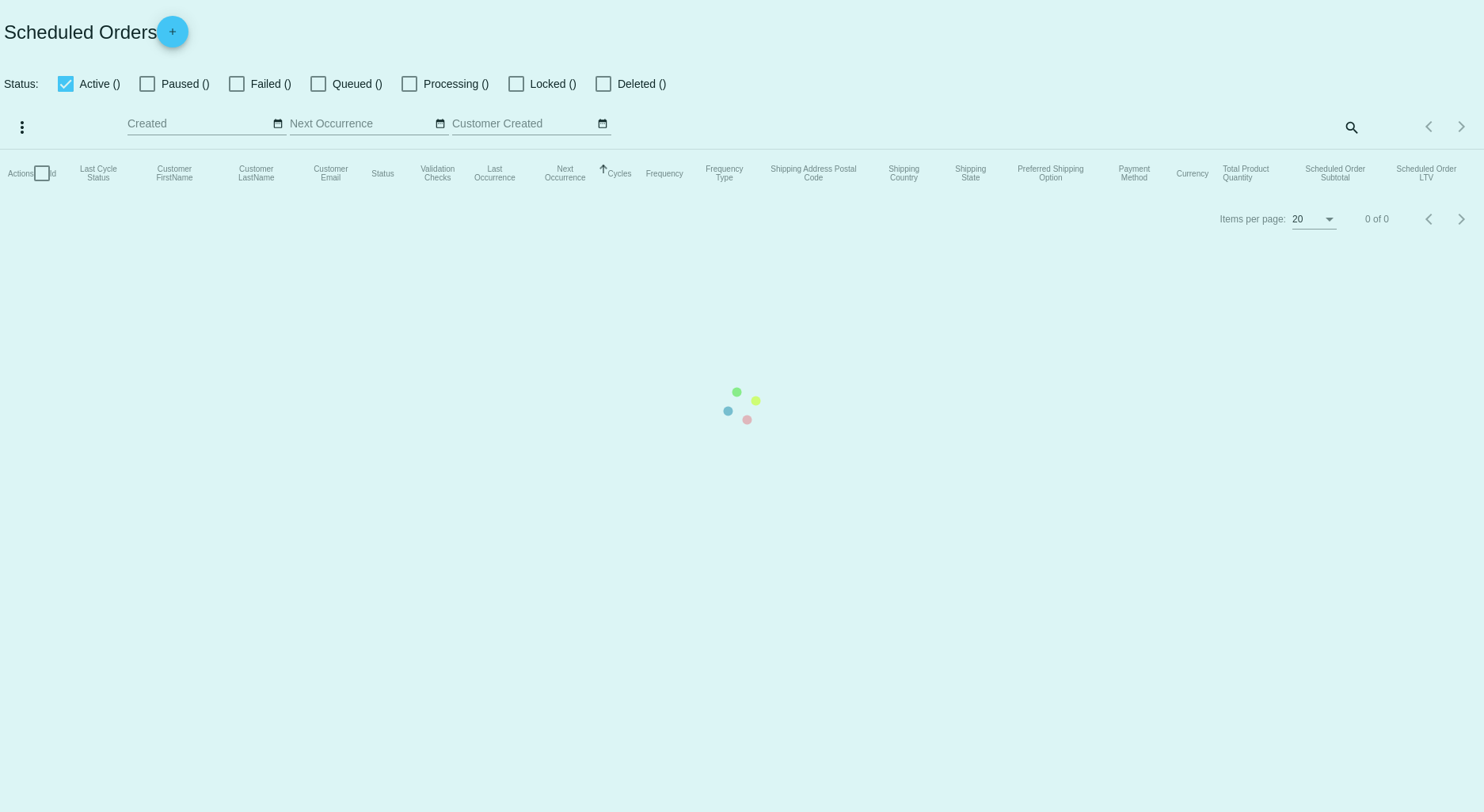checkbox on "true" 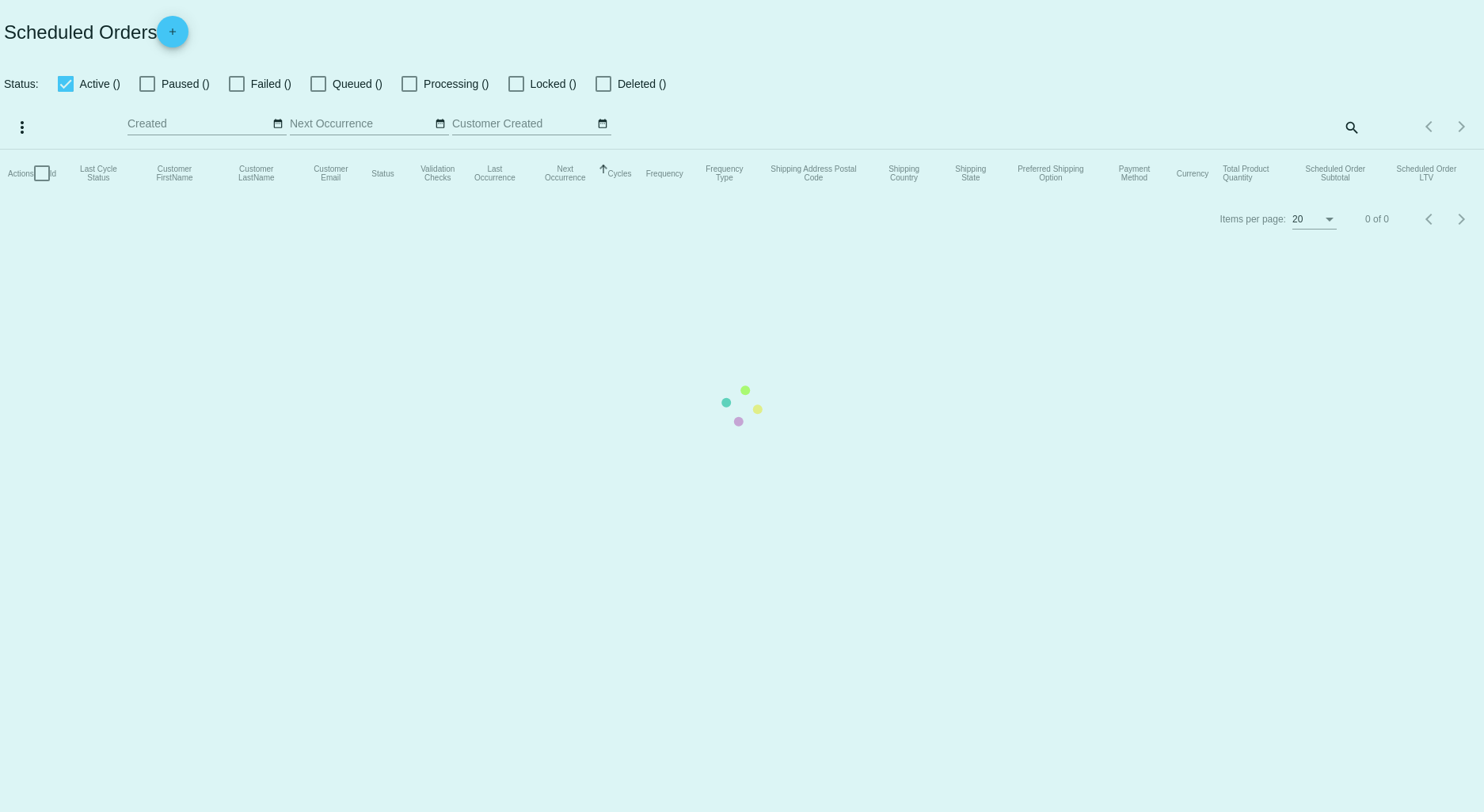 checkbox on "true" 